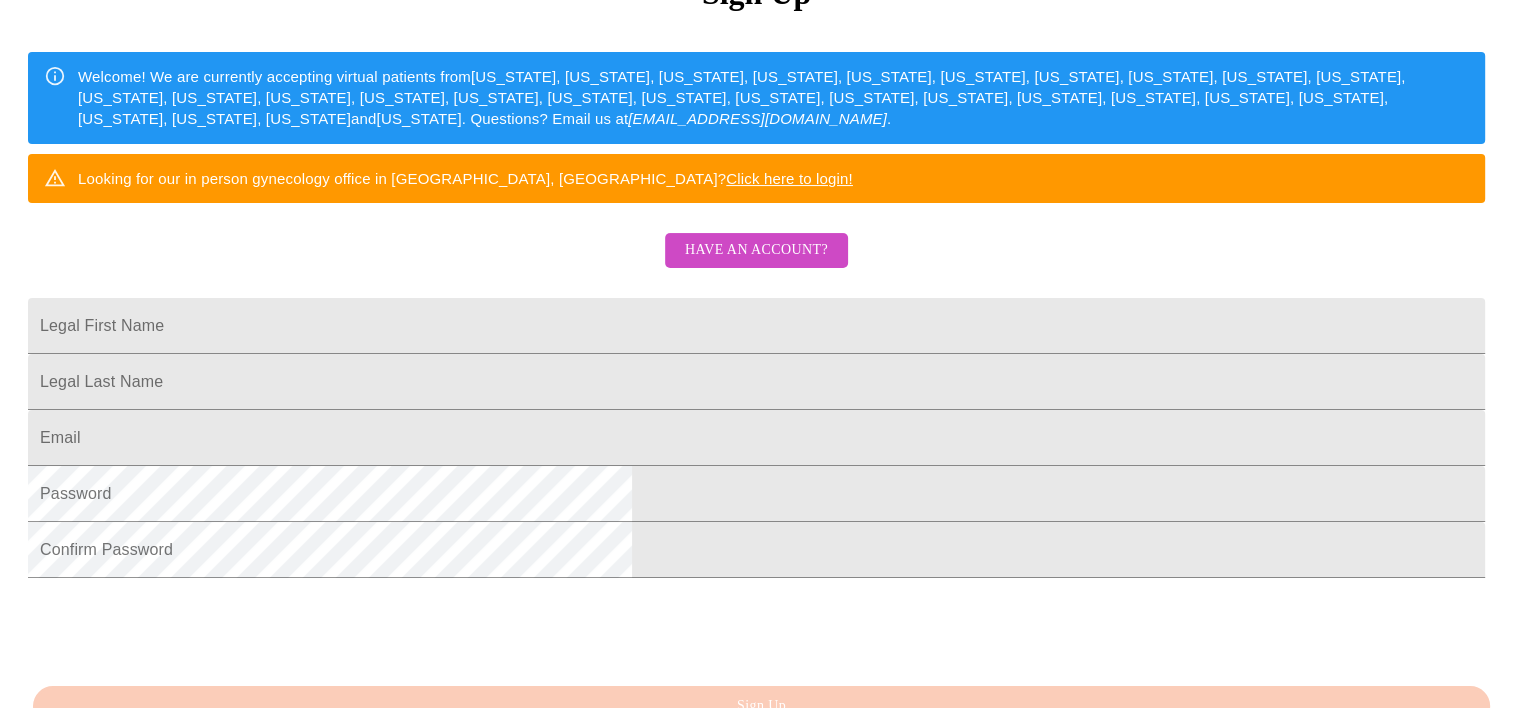 scroll, scrollTop: 280, scrollLeft: 0, axis: vertical 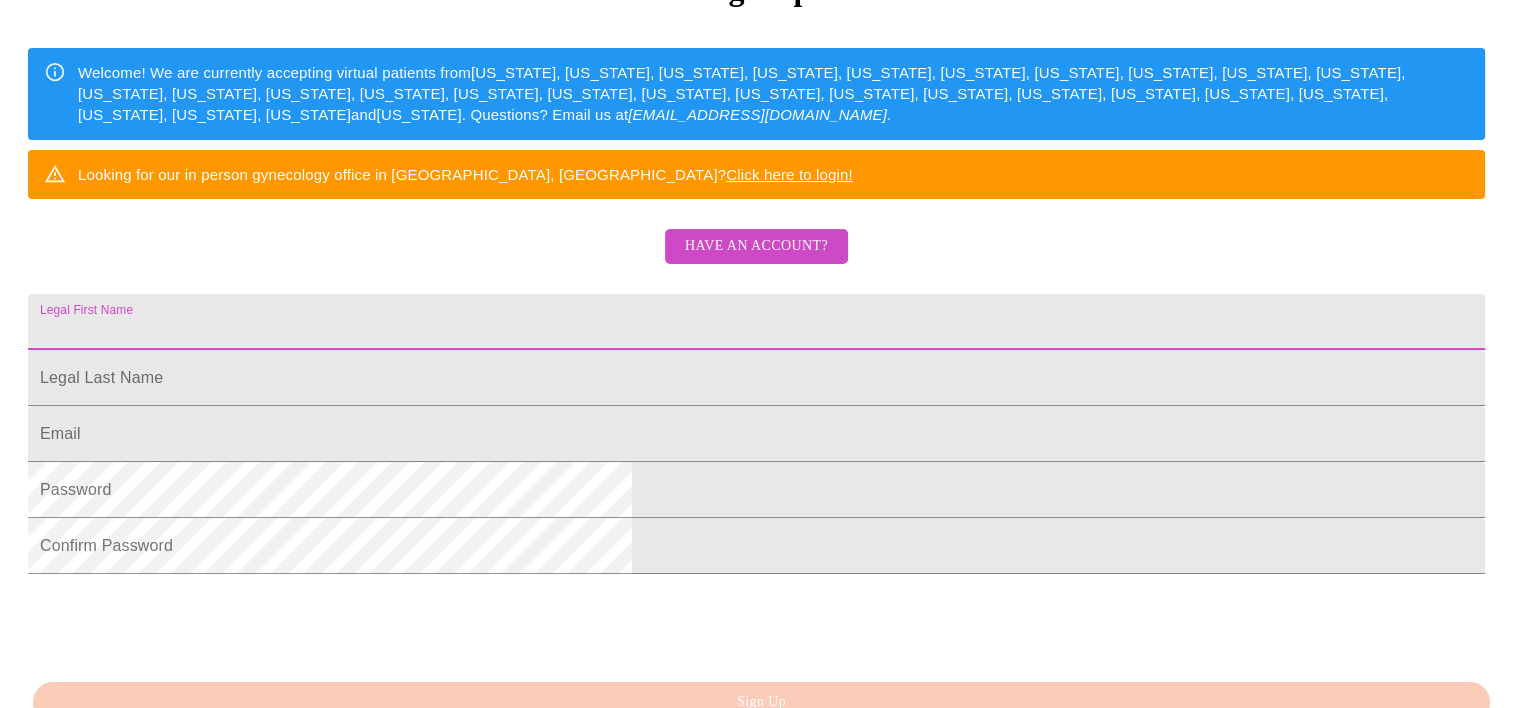click on "Legal First Name" at bounding box center [756, 322] 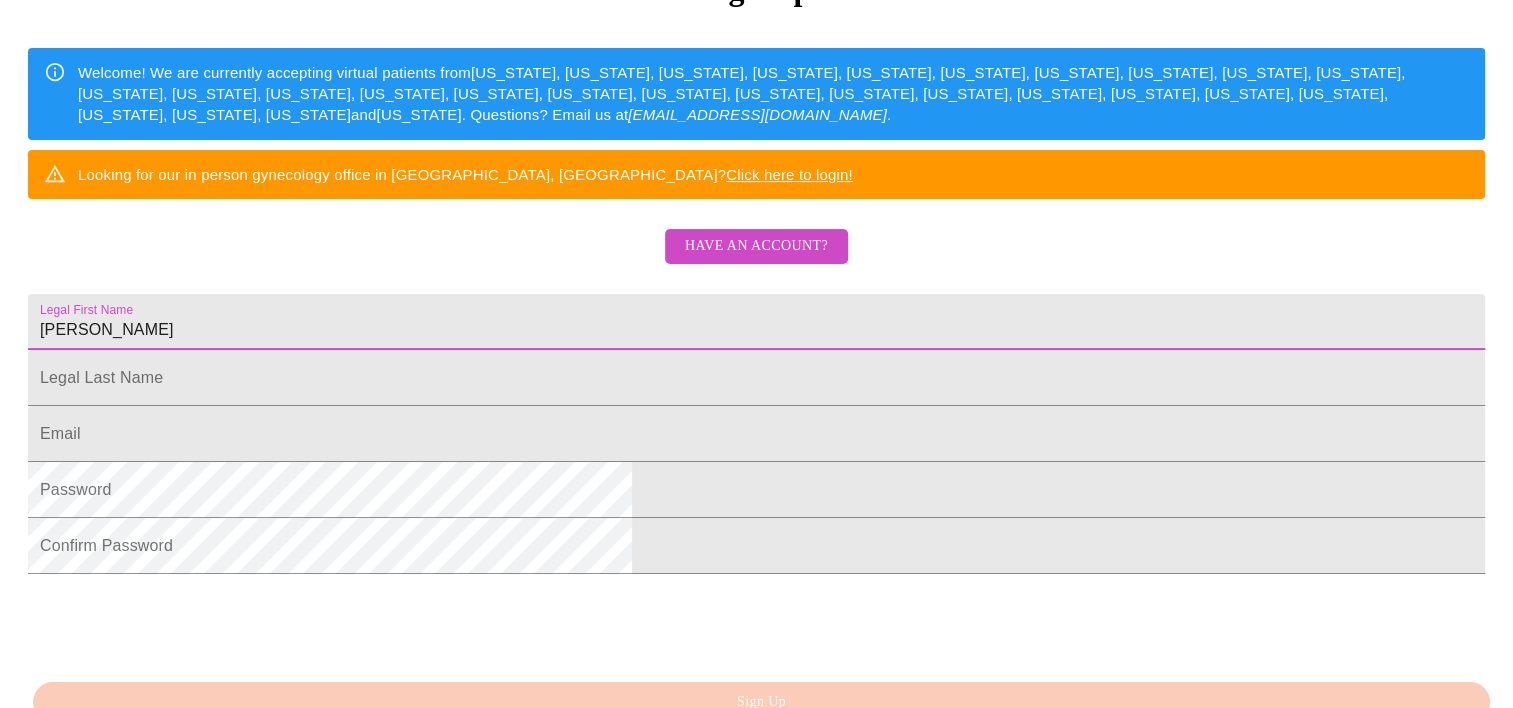 type on "[PERSON_NAME]" 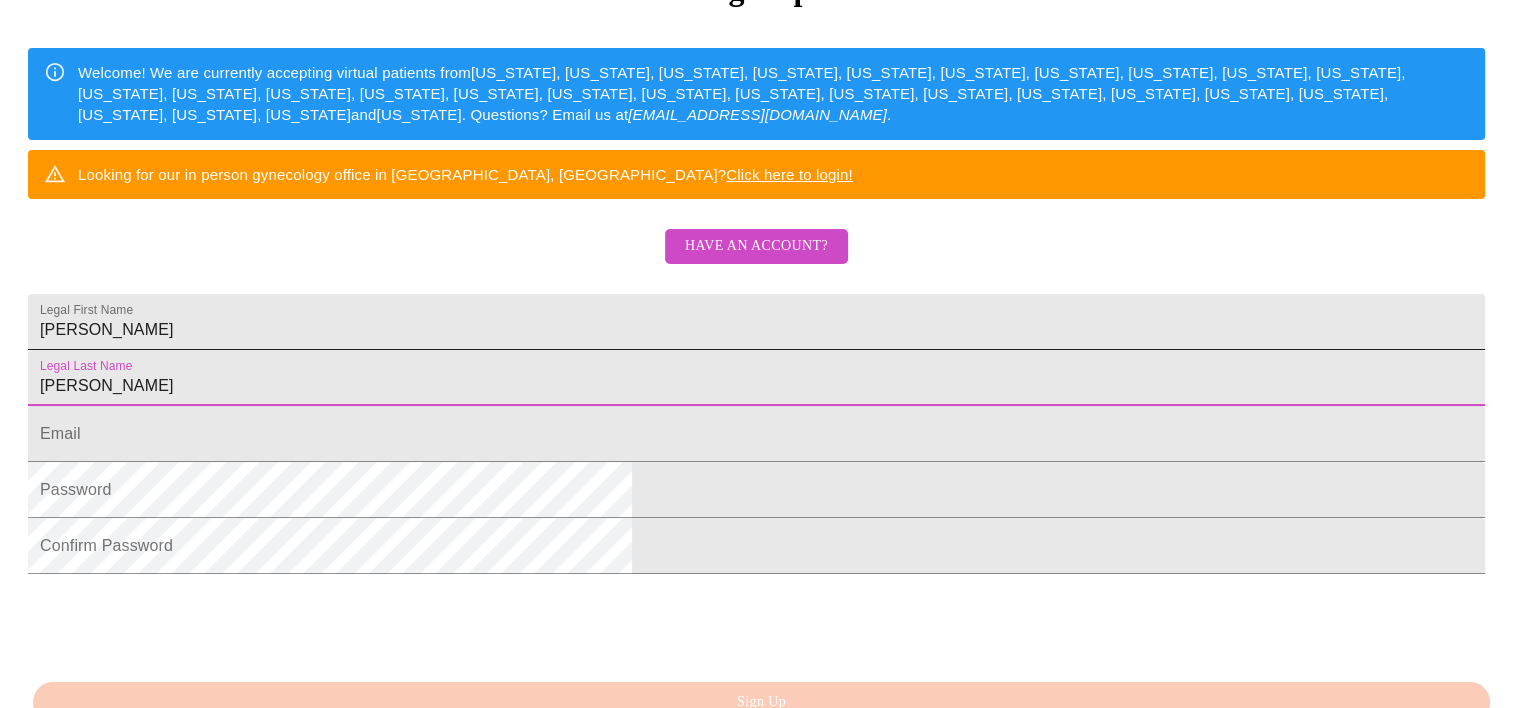 type on "[PERSON_NAME]" 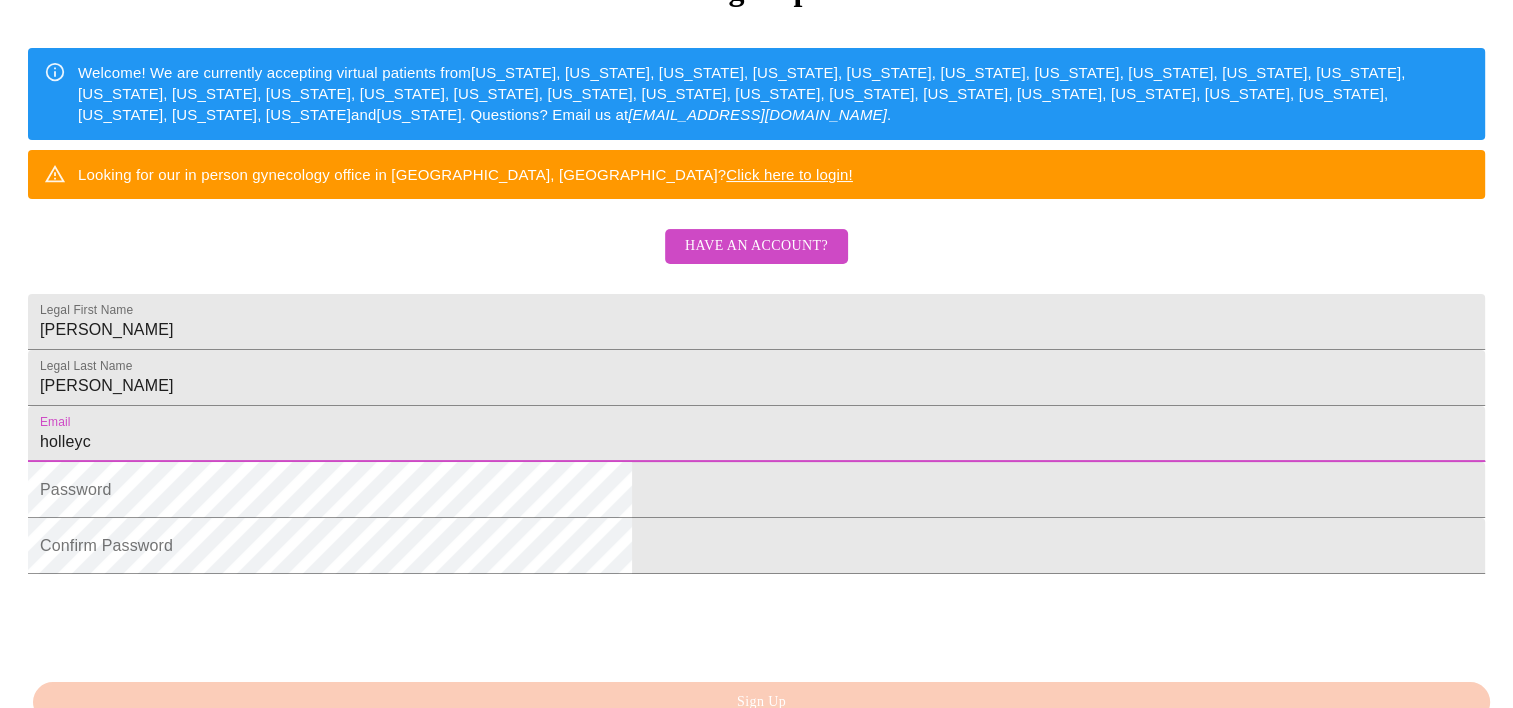 type on "[EMAIL_ADDRESS][DOMAIN_NAME]" 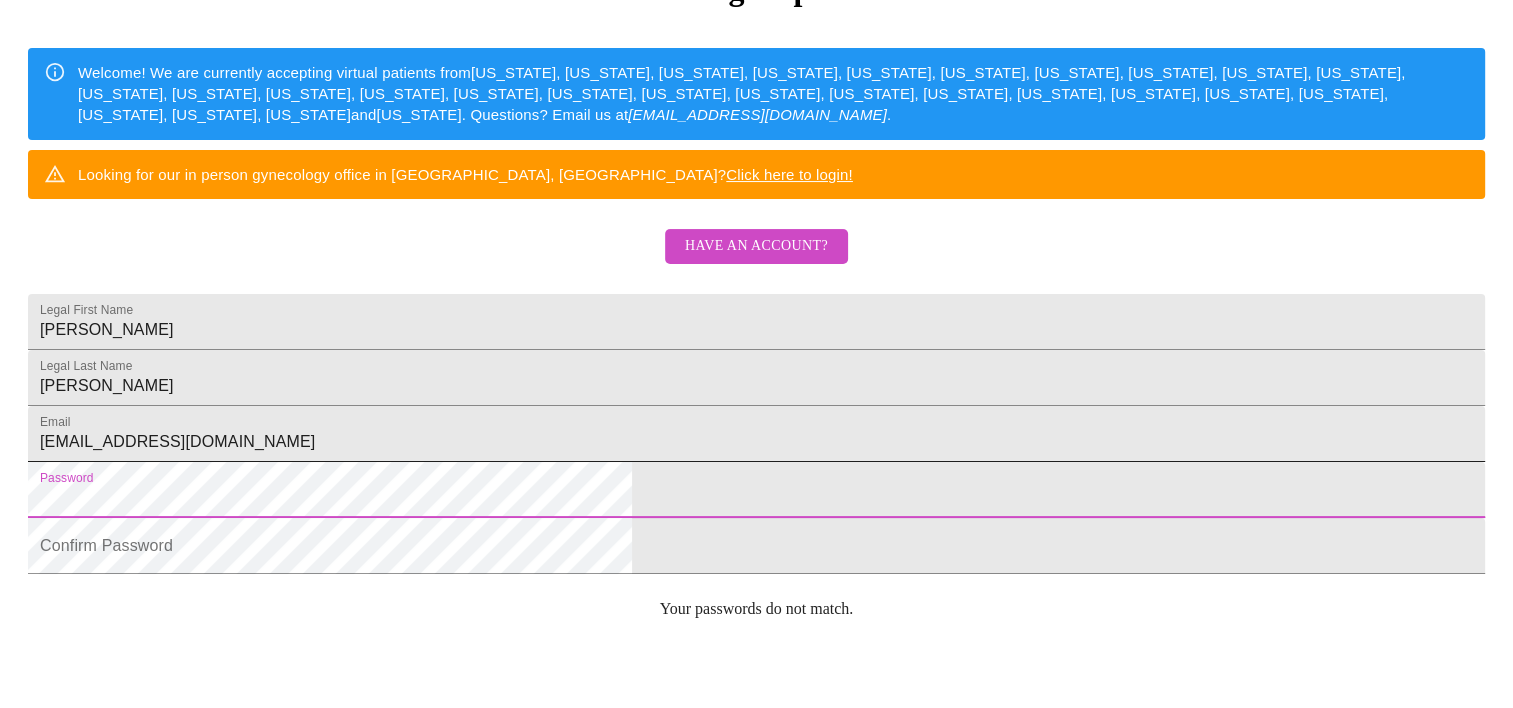 scroll, scrollTop: 280, scrollLeft: 0, axis: vertical 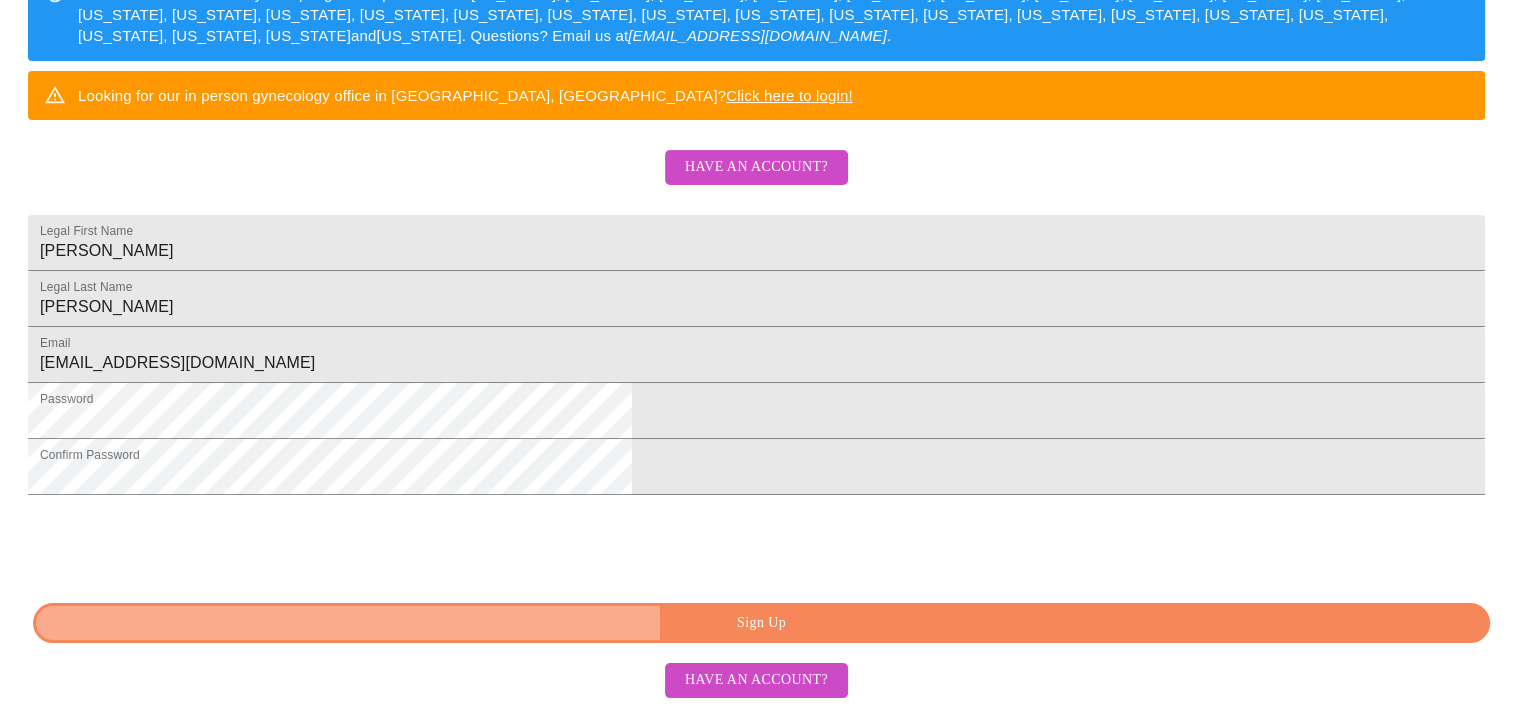 click on "Sign Up" at bounding box center [761, 623] 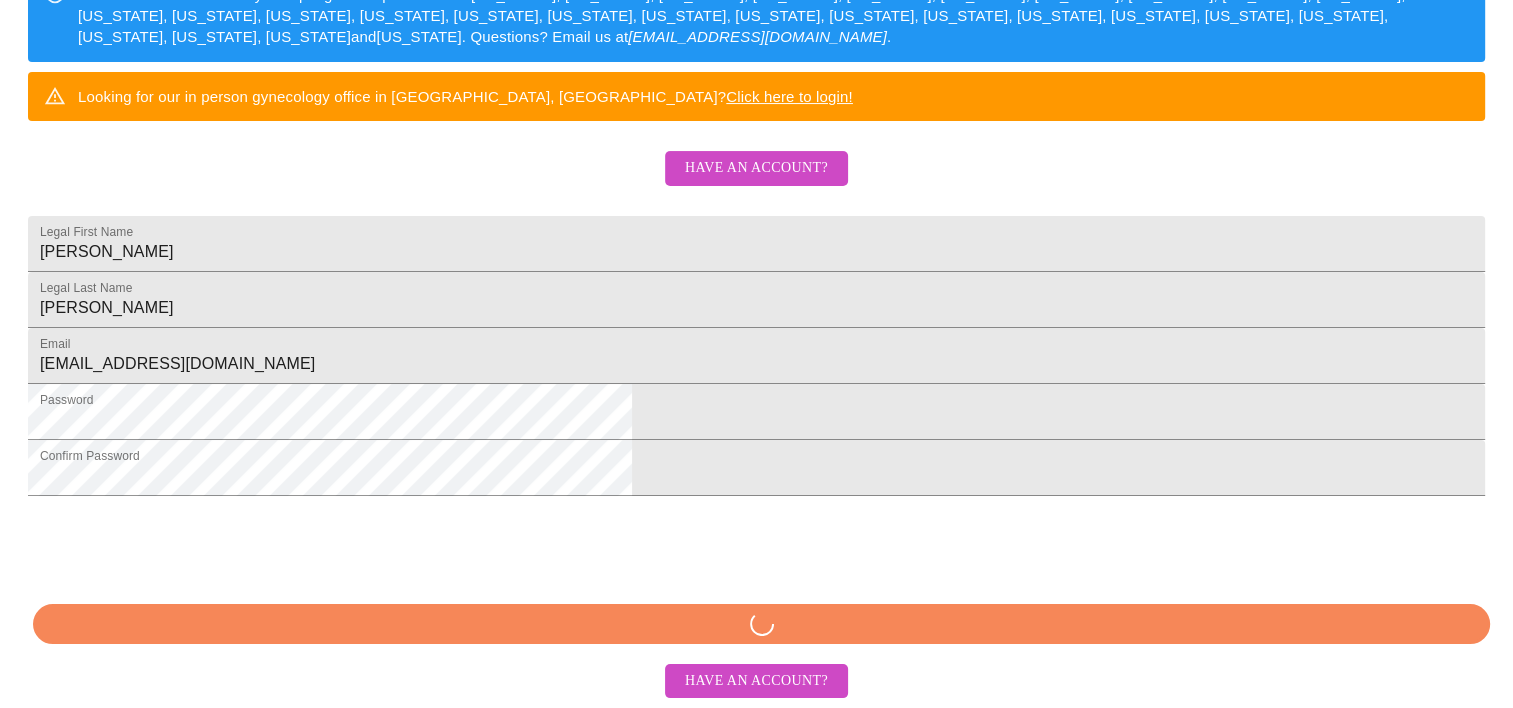 scroll, scrollTop: 433, scrollLeft: 0, axis: vertical 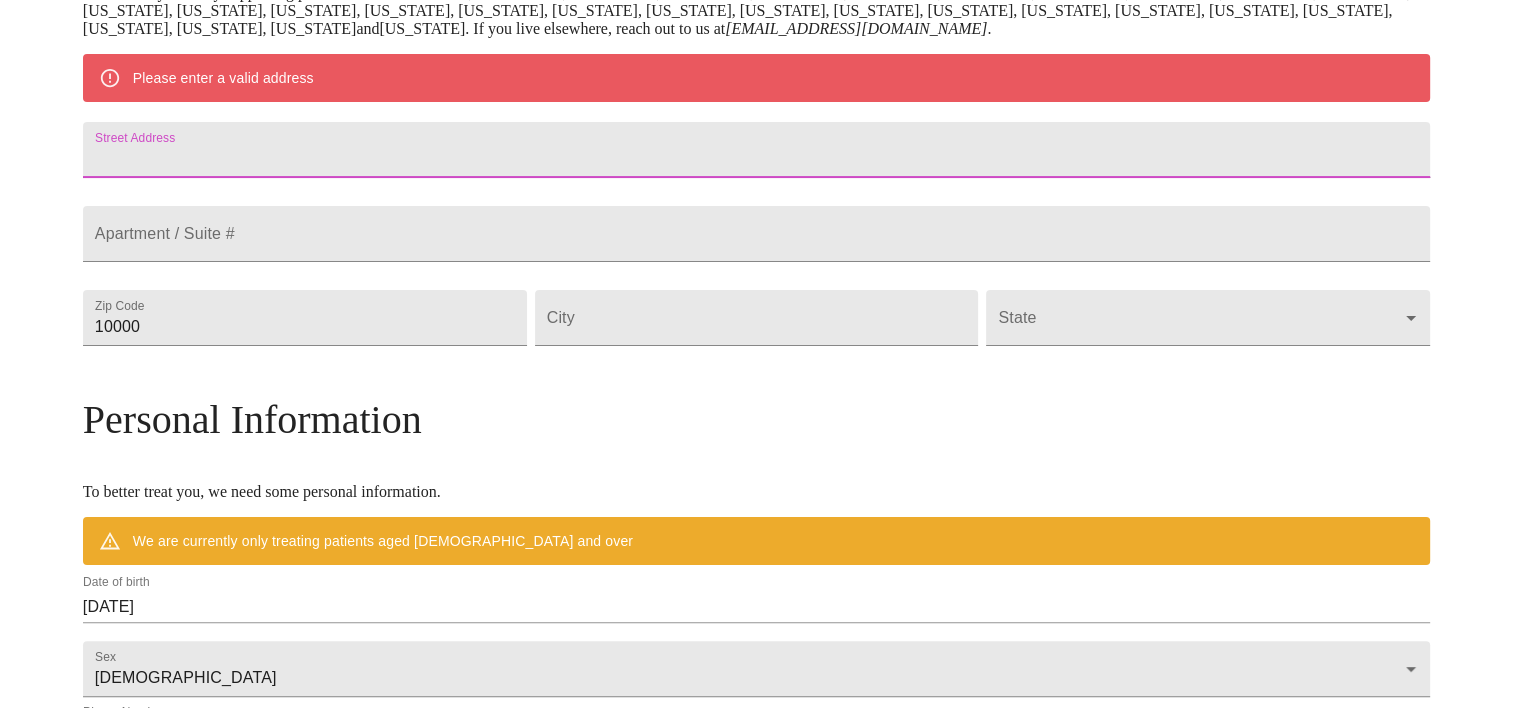 click on "Street Address" at bounding box center (756, 150) 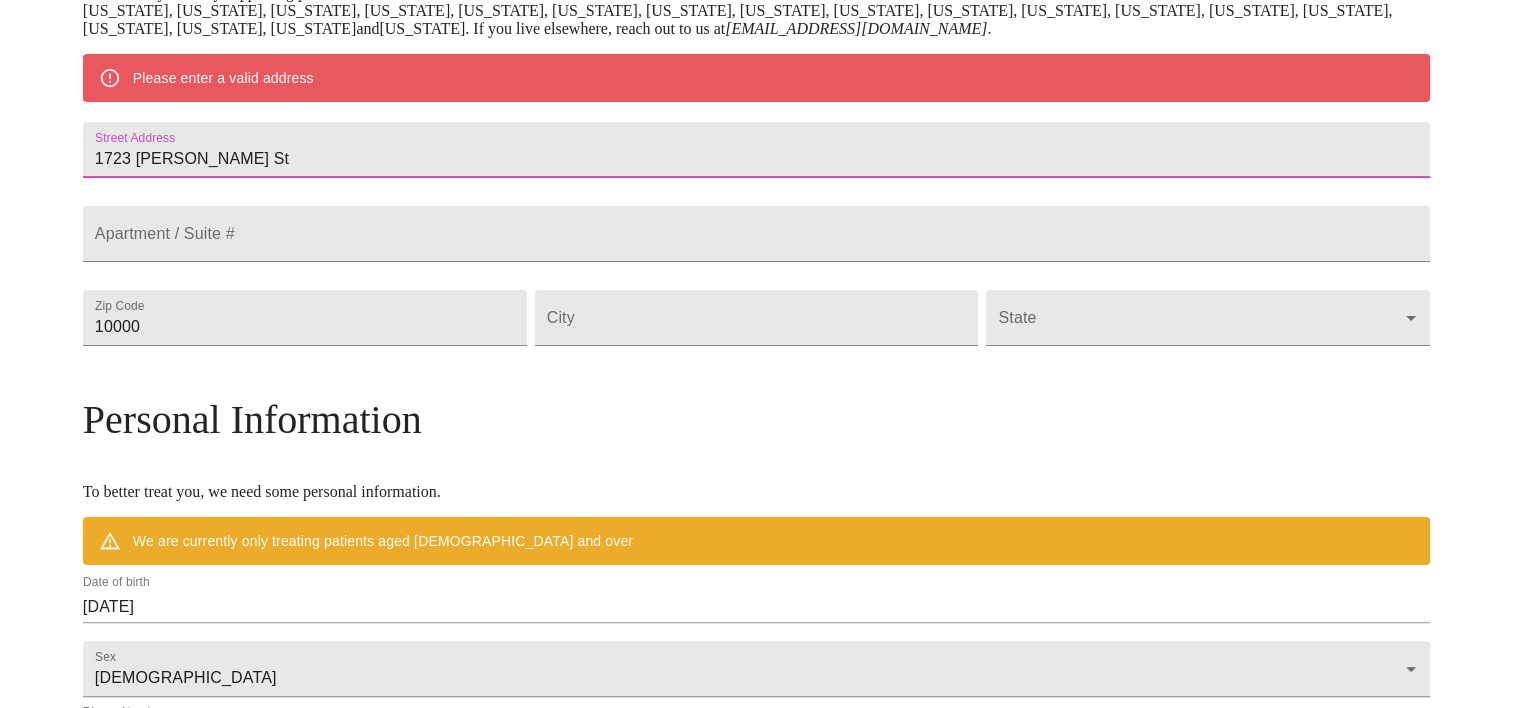 type on "1723 [PERSON_NAME] St" 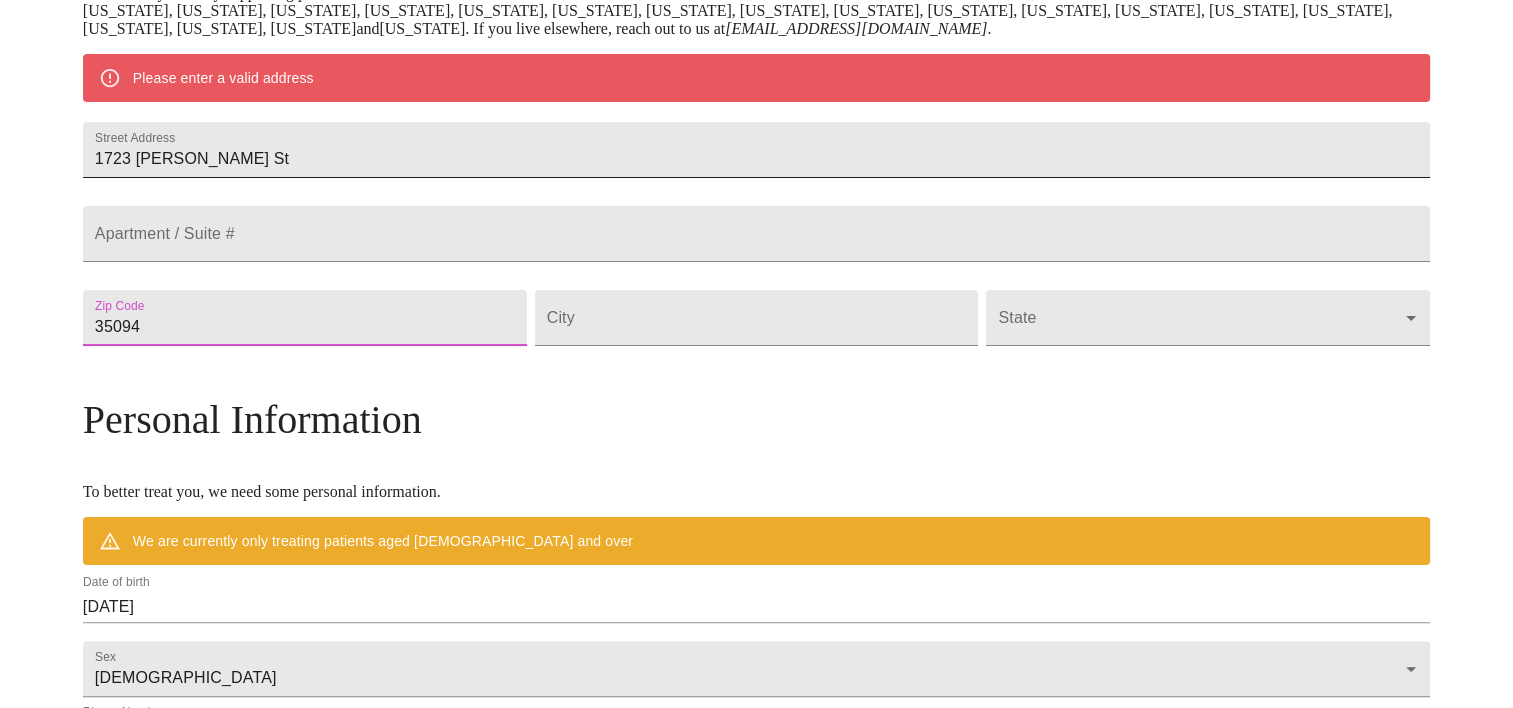 type on "35094" 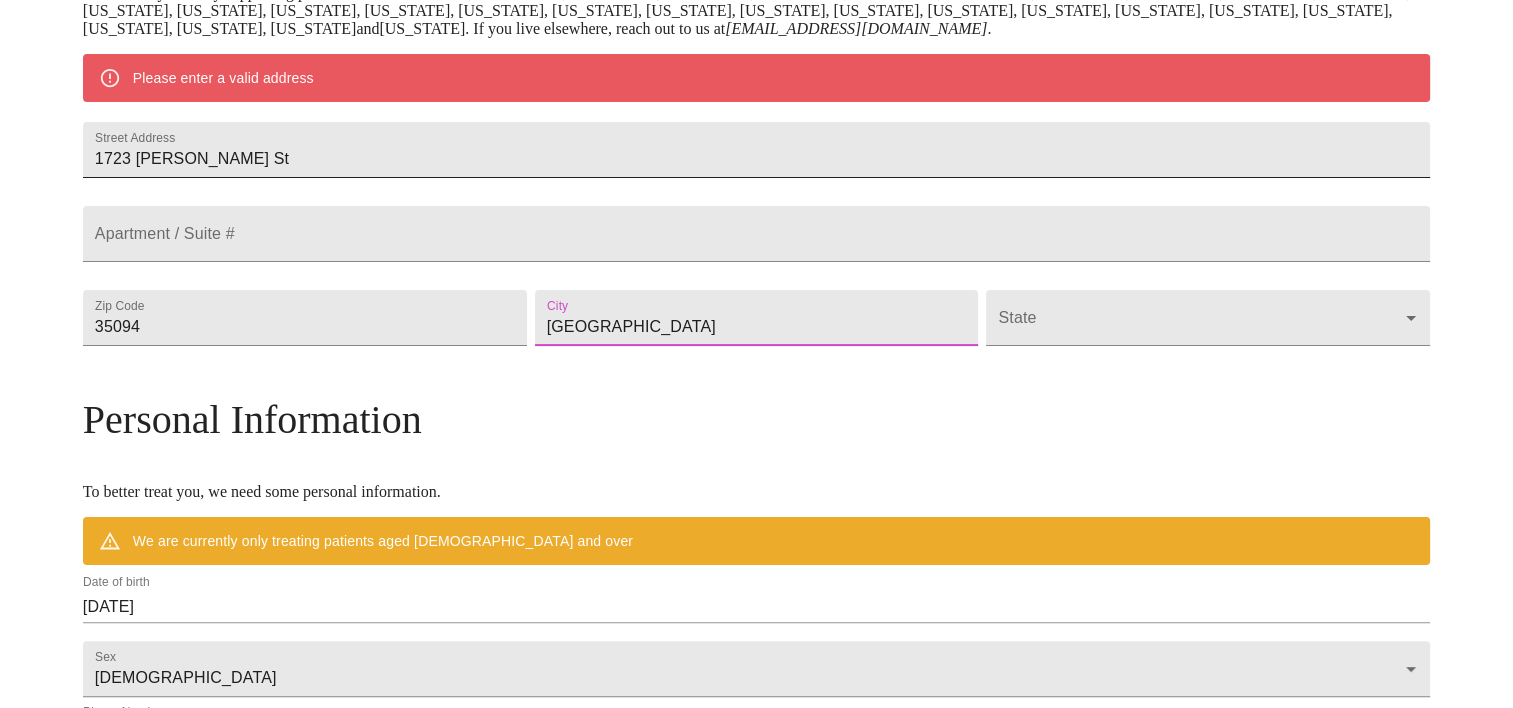 type on "[GEOGRAPHIC_DATA]" 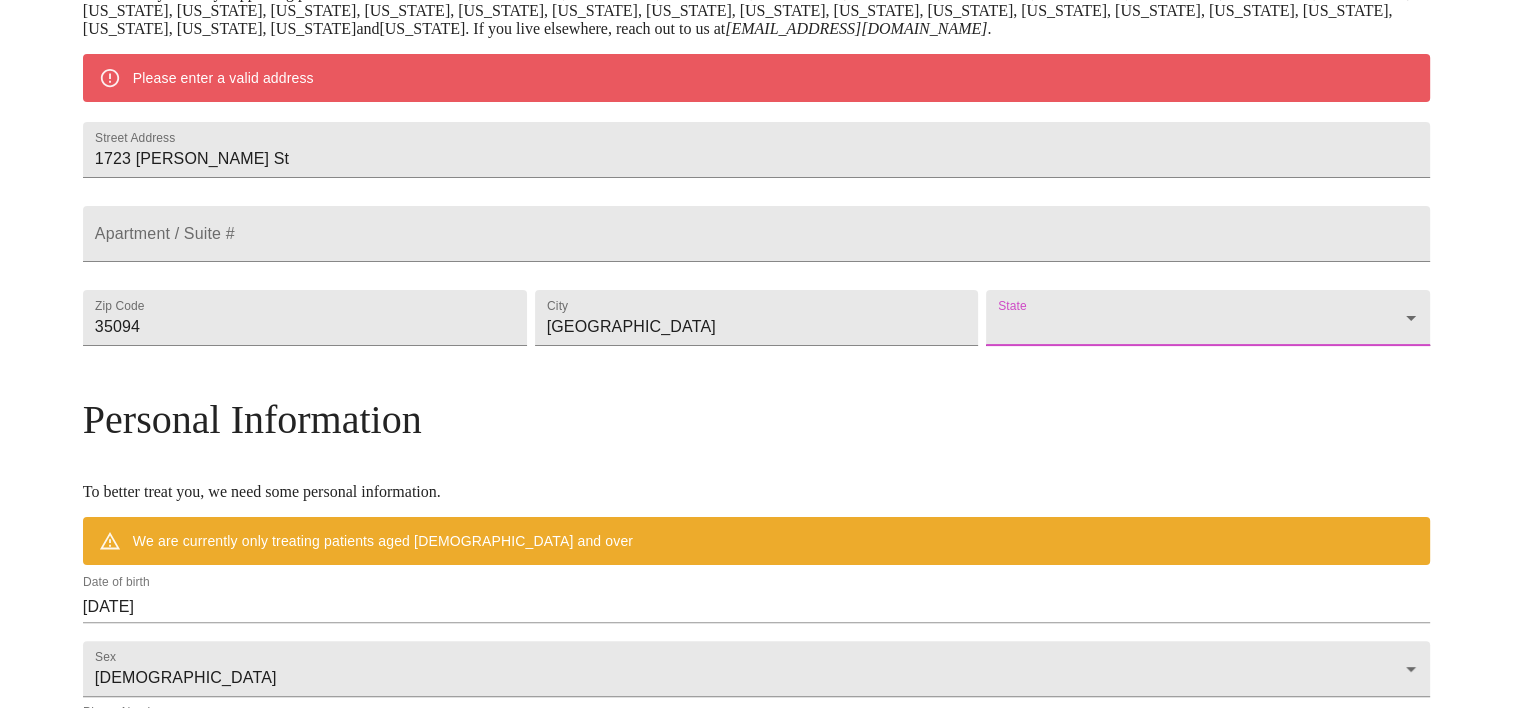 click on "MyMenopauseRx Welcome to MyMenopauseRx Since it's your first time here, you'll need to enter some medical and social information.  We'll guide you through it! Mailing Address We currently are only supporting patients from  [US_STATE], [US_STATE], [US_STATE], [US_STATE], [US_STATE], [US_STATE], [US_STATE], [US_STATE], [US_STATE], [US_STATE], [US_STATE], [US_STATE], [US_STATE], [US_STATE], [US_STATE], [US_STATE], [US_STATE], [US_STATE], [US_STATE], [US_STATE], [US_STATE], [US_STATE], [US_STATE], [US_STATE], [US_STATE], [US_STATE], [US_STATE], [US_STATE]  and  [US_STATE] . If you live elsewhere, reach out to us at  [EMAIL_ADDRESS][DOMAIN_NAME] . Please enter a valid address Street Address [GEOGRAPHIC_DATA][PERSON_NAME] / Suite # Zip Code [GEOGRAPHIC_DATA] State ​ Personal Information To better treat you, we need some personal information. We are currently only treating patients aged [DEMOGRAPHIC_DATA] and over Date of birth [DEMOGRAPHIC_DATA] Sex [DEMOGRAPHIC_DATA] [DEMOGRAPHIC_DATA] Phone Number (   )    - Receive Text Message Notifications Terms of Service & Privacy Policy By  Continuing Terms of Service  and our  . Logout" at bounding box center (756, 354) 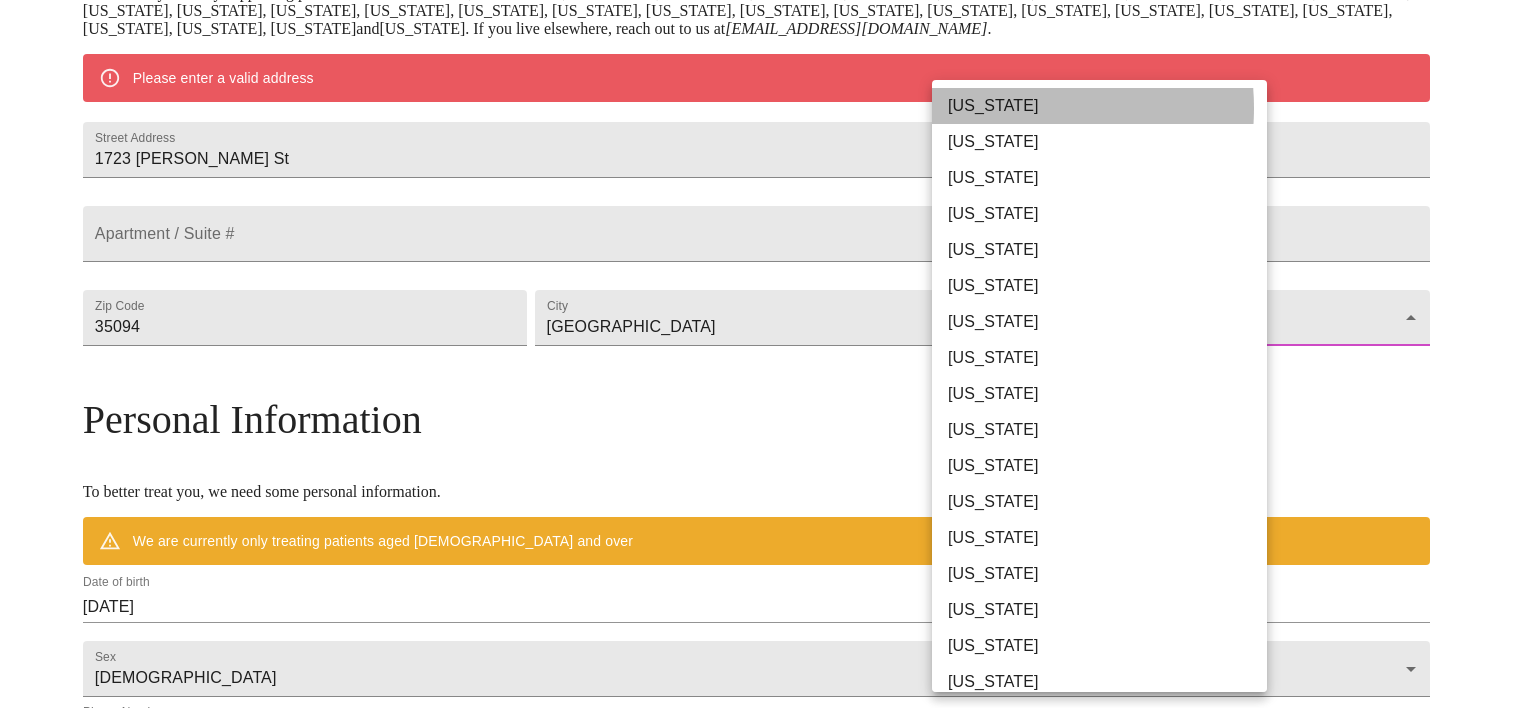 click on "[US_STATE]" at bounding box center [1107, 106] 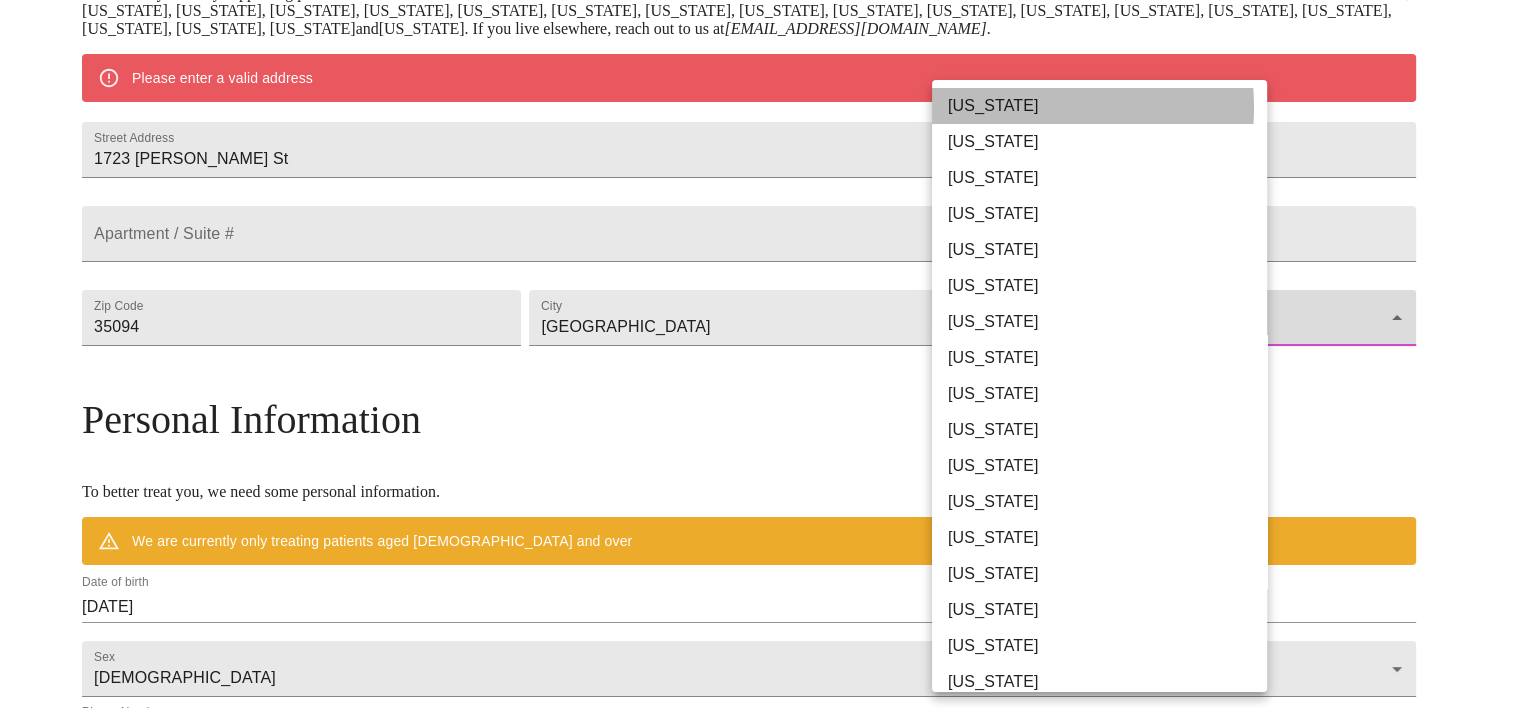 type on "[US_STATE]" 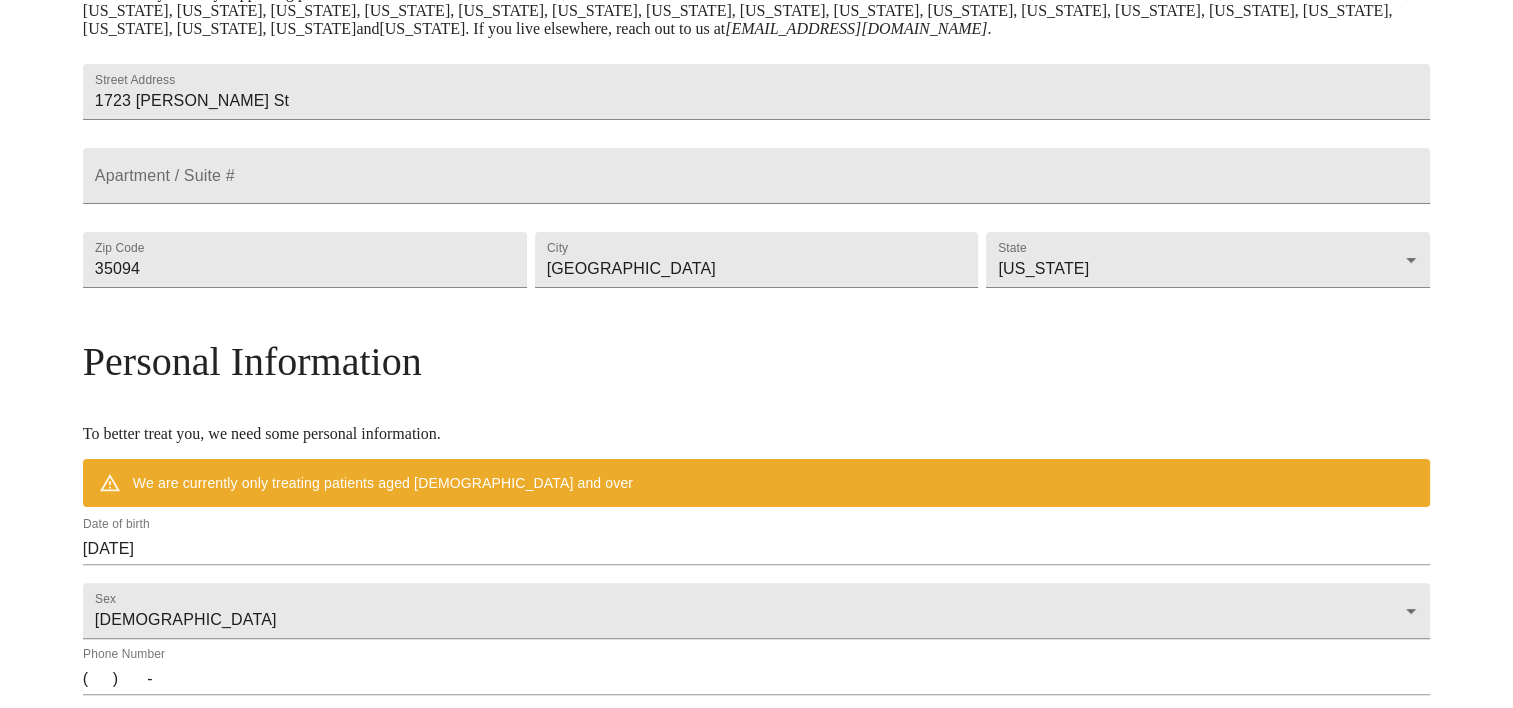 click on "MyMenopauseRx Welcome to MyMenopauseRx Since it's your first time here, you'll need to enter some medical and social information.  We'll guide you through it! Mailing Address We currently are only supporting patients from  [US_STATE], [US_STATE], [US_STATE], [US_STATE], [US_STATE], [US_STATE], [US_STATE], [US_STATE], [US_STATE], [US_STATE], [US_STATE], [US_STATE], [US_STATE], [US_STATE], [US_STATE], [US_STATE], [US_STATE], [US_STATE], [US_STATE], [US_STATE], [US_STATE], [US_STATE], [US_STATE], [US_STATE], [US_STATE], [US_STATE], [US_STATE], [US_STATE]  and  [US_STATE] . If you live elsewhere, reach out to us at  [EMAIL_ADDRESS][DOMAIN_NAME] . Street Address [STREET_ADDRESS][GEOGRAPHIC_DATA][PERSON_NAME] / Suite # Zip Code 35094 City [GEOGRAPHIC_DATA] [US_STATE] [US_STATE] Personal Information To better treat you, we need some personal information. We are currently only treating patients aged [DEMOGRAPHIC_DATA] and over Date of birth [DEMOGRAPHIC_DATA] Sex [DEMOGRAPHIC_DATA] [DEMOGRAPHIC_DATA] Phone Number (   )    - Receive Text Message Notifications Terms of Service & Privacy Policy By  Continuing , you agree that you have read and accepted both our" at bounding box center (756, 325) 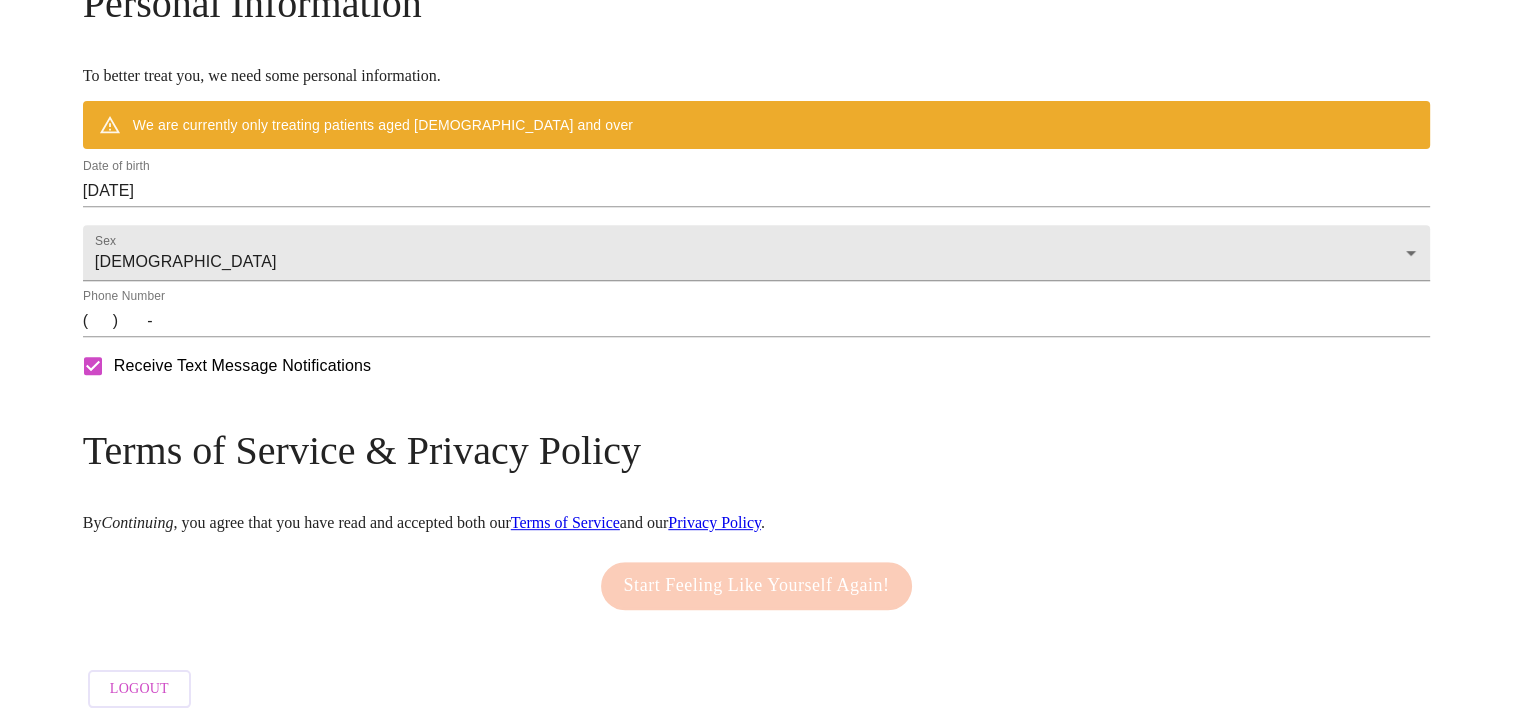 scroll, scrollTop: 793, scrollLeft: 0, axis: vertical 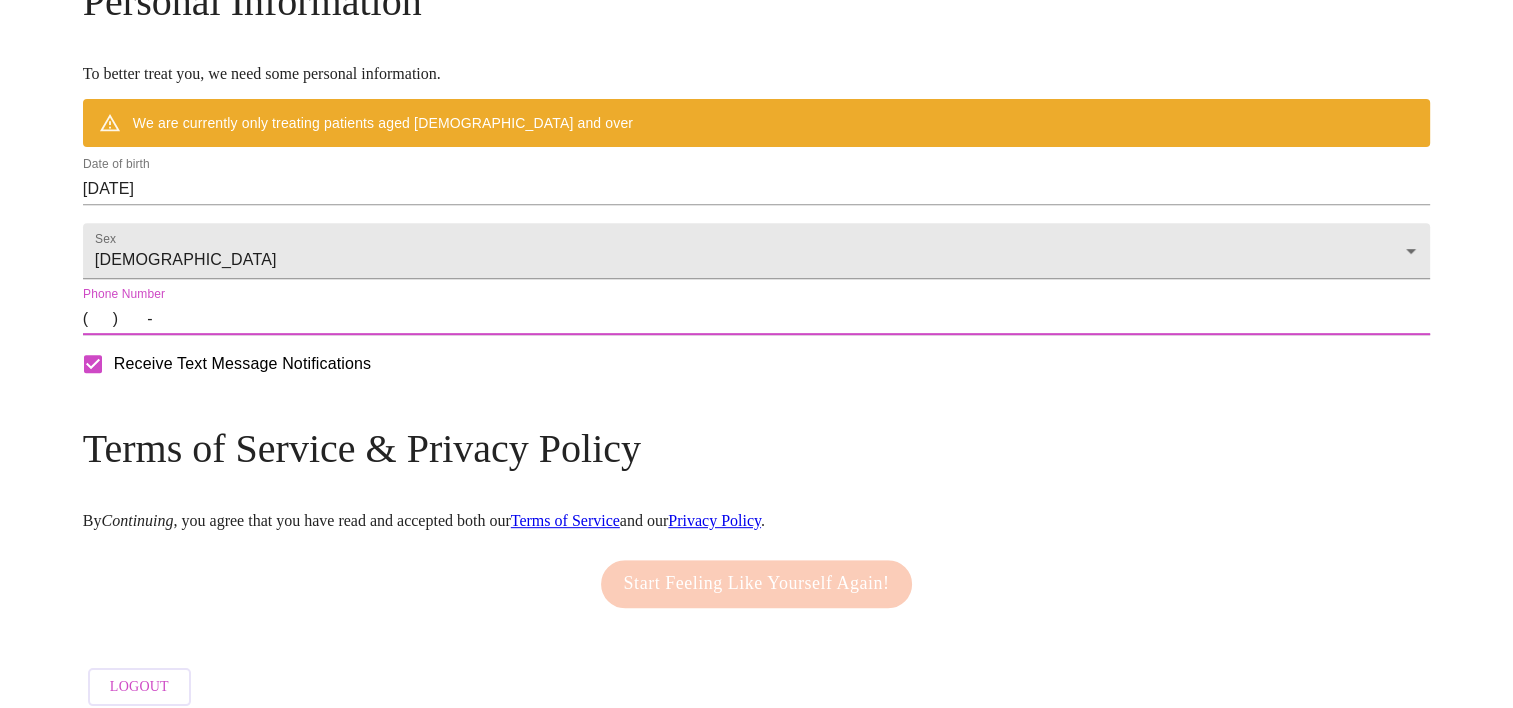 click on "(   )    -" at bounding box center (756, 319) 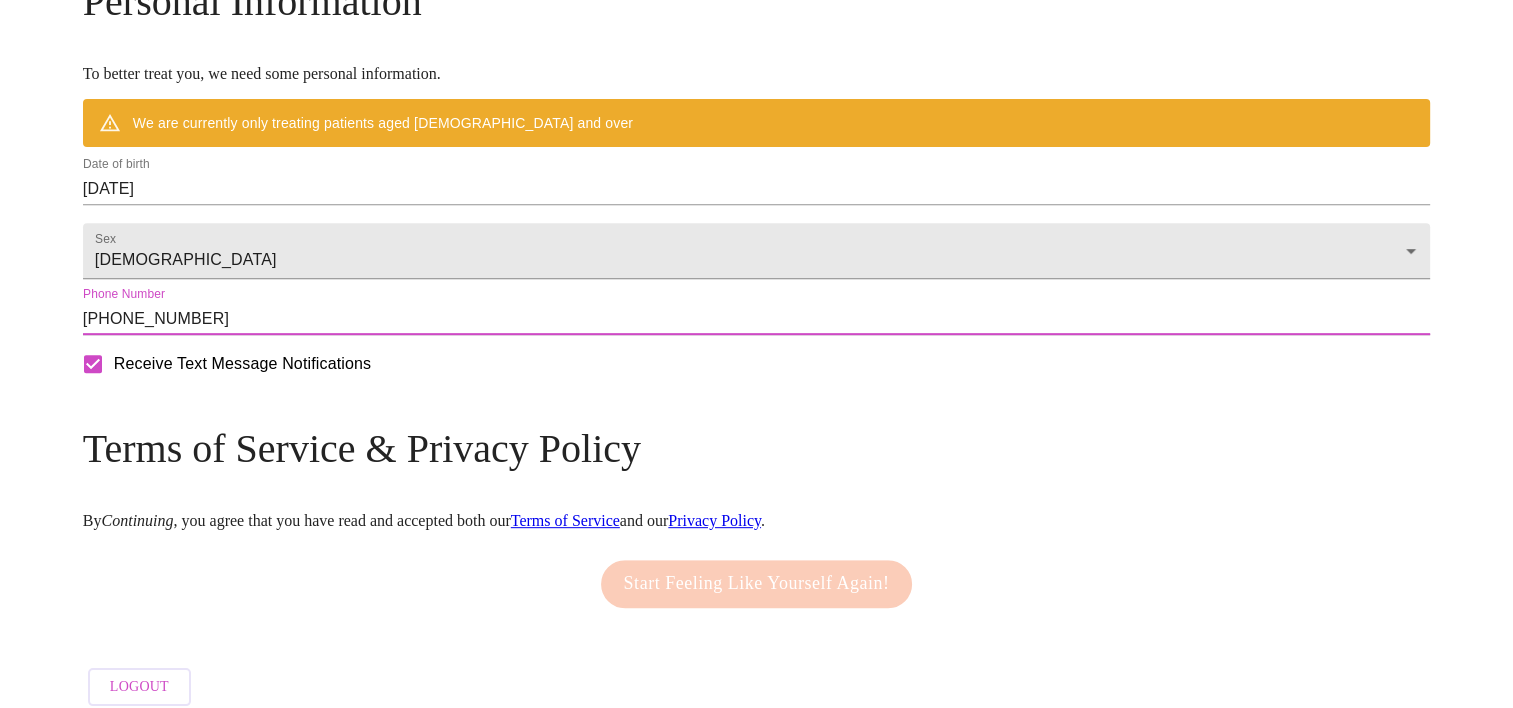 type on "[PHONE_NUMBER]" 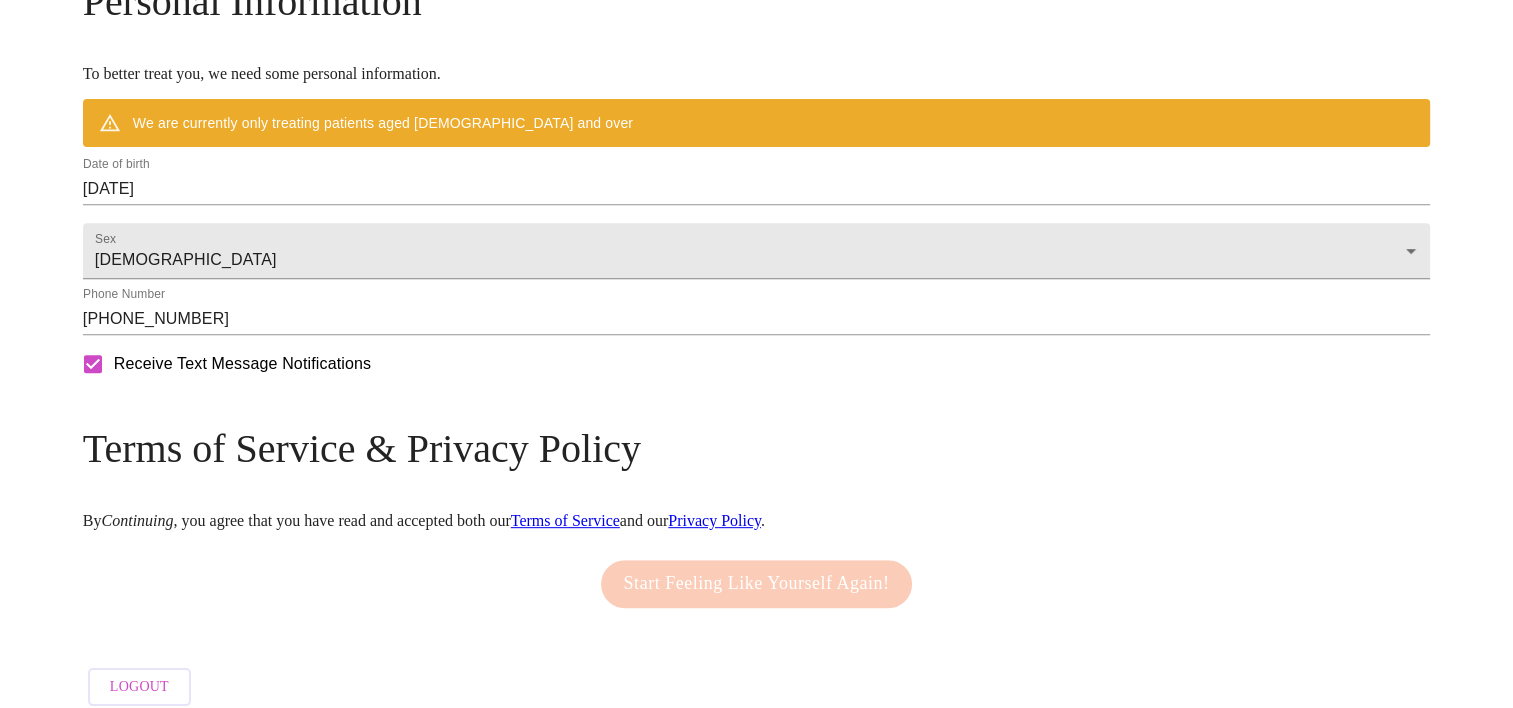 click on "MyMenopauseRx Welcome to MyMenopauseRx Since it's your first time here, you'll need to enter some medical and social information.  We'll guide you through it! Mailing Address We currently are only supporting patients from  [US_STATE], [US_STATE], [US_STATE], [US_STATE], [US_STATE], [US_STATE], [US_STATE], [US_STATE], [US_STATE], [US_STATE], [US_STATE], [US_STATE], [US_STATE], [US_STATE], [US_STATE], [US_STATE], [US_STATE], [US_STATE], [US_STATE], [US_STATE], [US_STATE], [US_STATE], [US_STATE], [US_STATE], [US_STATE], [US_STATE], [US_STATE], [US_STATE]  and  [US_STATE] . If you live elsewhere, reach out to us at  [EMAIL_ADDRESS][DOMAIN_NAME] . Street Address [STREET_ADDRESS][GEOGRAPHIC_DATA][PERSON_NAME] / Suite # Zip Code 35094 City [GEOGRAPHIC_DATA] [US_STATE] [US_STATE] Personal Information To better treat you, we need some personal information. We are currently only treating patients aged [DEMOGRAPHIC_DATA] and over Date of birth [DEMOGRAPHIC_DATA] Sex [DEMOGRAPHIC_DATA] [DEMOGRAPHIC_DATA] Phone Number [PHONE_NUMBER] Receive Text Message Notifications Terms of Service & Privacy Policy By  Continuing , you agree that you have read and accepted both our  ." at bounding box center (756, -35) 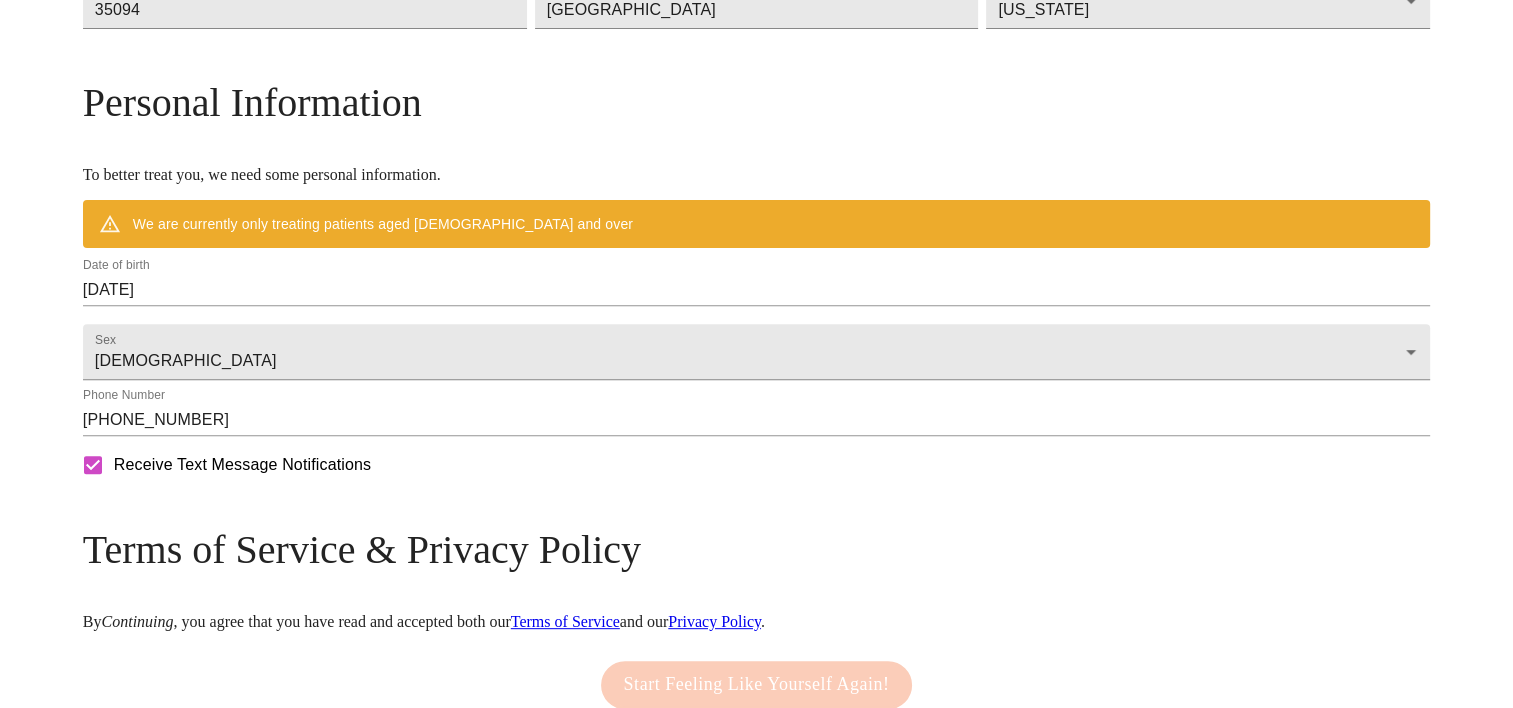 scroll, scrollTop: 706, scrollLeft: 0, axis: vertical 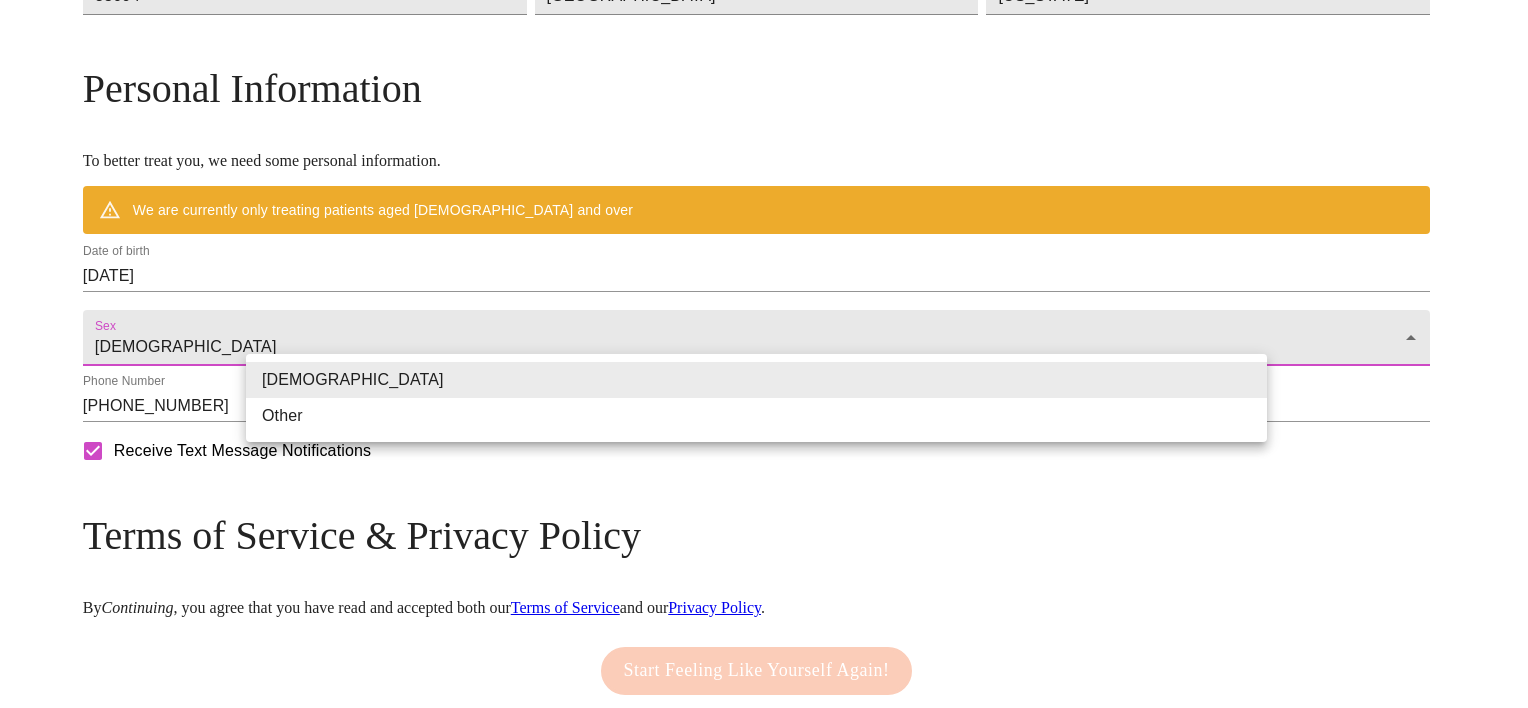 click on "MyMenopauseRx Welcome to MyMenopauseRx Since it's your first time here, you'll need to enter some medical and social information.  We'll guide you through it! Mailing Address We currently are only supporting patients from  [US_STATE], [US_STATE], [US_STATE], [US_STATE], [US_STATE], [US_STATE], [US_STATE], [US_STATE], [US_STATE], [US_STATE], [US_STATE], [US_STATE], [US_STATE], [US_STATE], [US_STATE], [US_STATE], [US_STATE], [US_STATE], [US_STATE], [US_STATE], [US_STATE], [US_STATE], [US_STATE], [US_STATE], [US_STATE], [US_STATE], [US_STATE], [US_STATE]  and  [US_STATE] . If you live elsewhere, reach out to us at  [EMAIL_ADDRESS][DOMAIN_NAME] . Street Address [STREET_ADDRESS][GEOGRAPHIC_DATA][PERSON_NAME] / Suite # Zip Code 35094 City [GEOGRAPHIC_DATA] [US_STATE] [US_STATE] Personal Information To better treat you, we need some personal information. We are currently only treating patients aged [DEMOGRAPHIC_DATA] and over Date of birth [DEMOGRAPHIC_DATA] Sex [DEMOGRAPHIC_DATA] [DEMOGRAPHIC_DATA] Phone Number [PHONE_NUMBER] Receive Text Message Notifications Terms of Service & Privacy Policy By  Continuing , you agree that you have read and accepted both our  . Other" at bounding box center (764, 52) 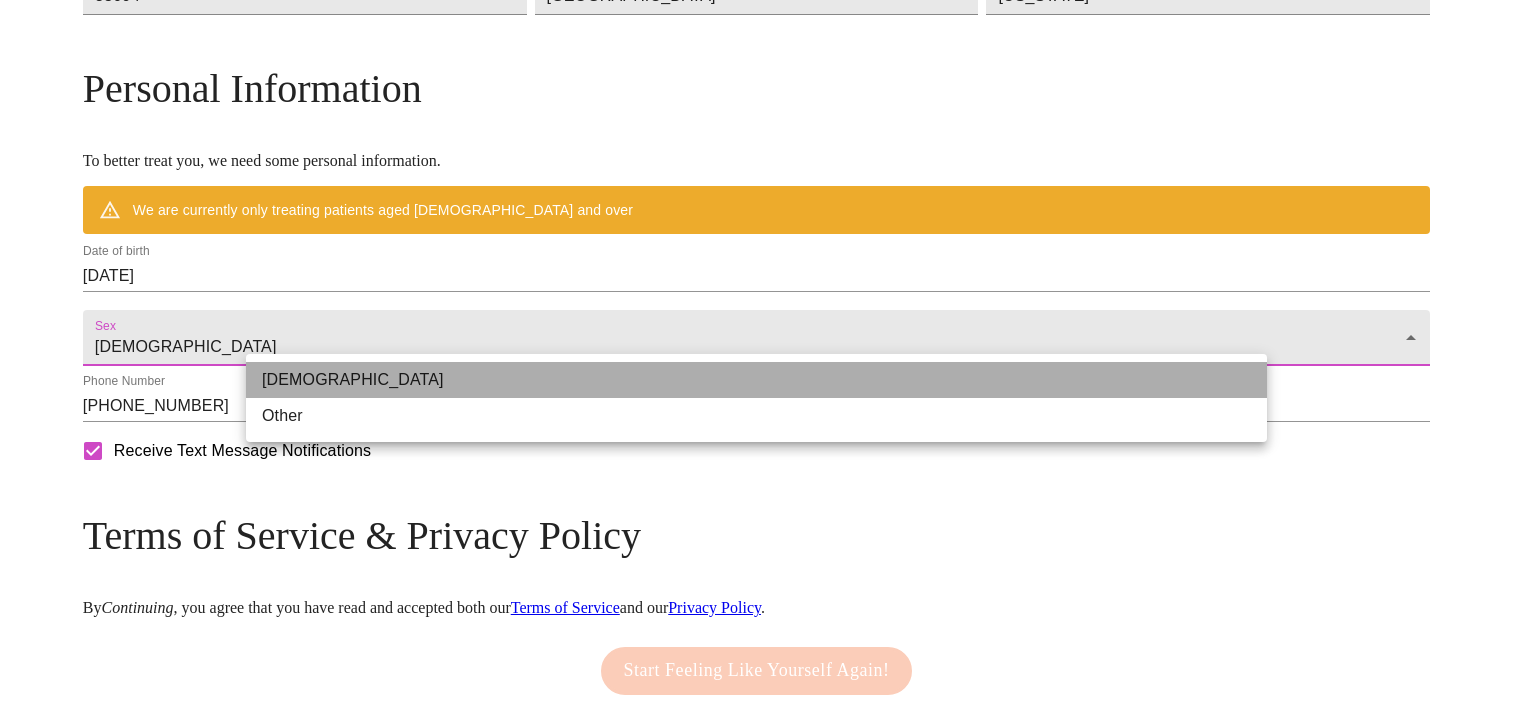click on "[DEMOGRAPHIC_DATA]" at bounding box center (756, 380) 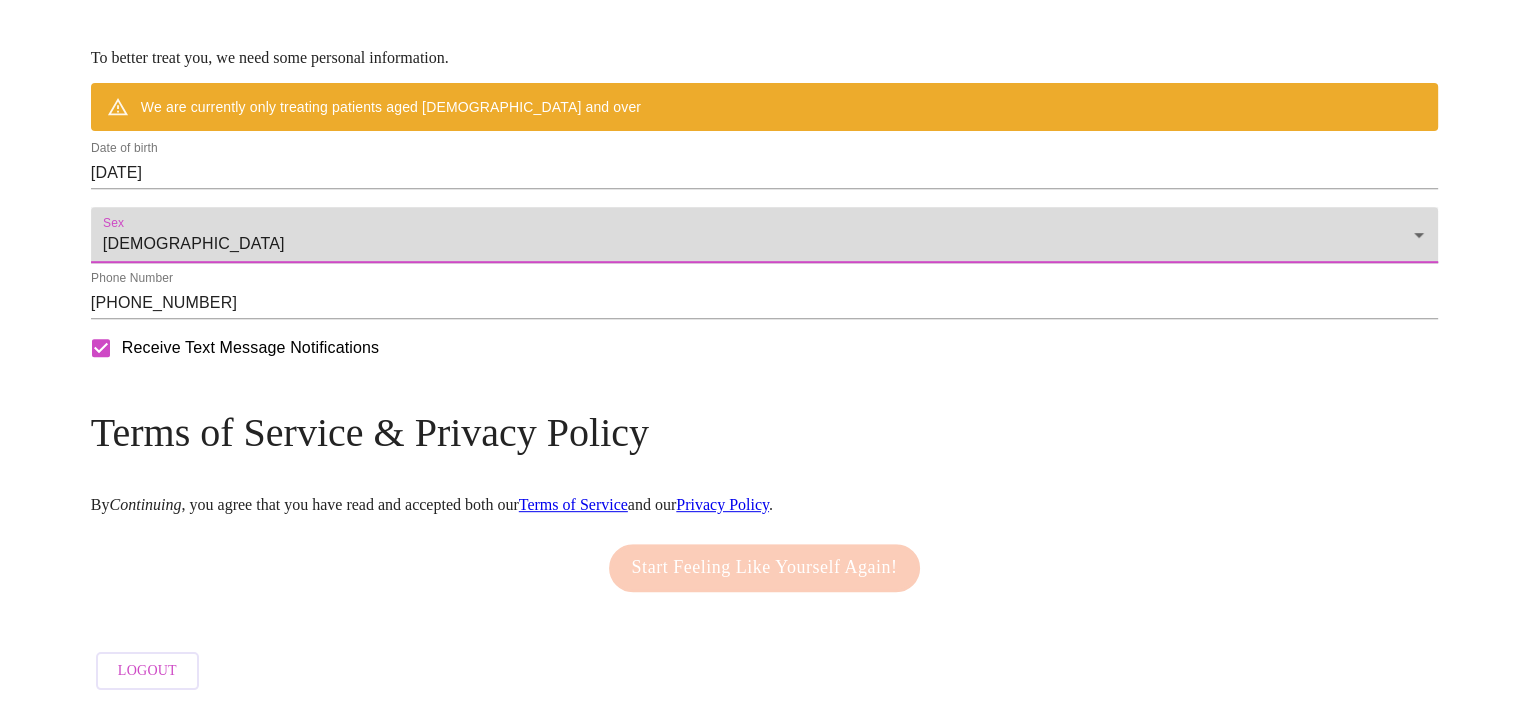 scroll, scrollTop: 864, scrollLeft: 0, axis: vertical 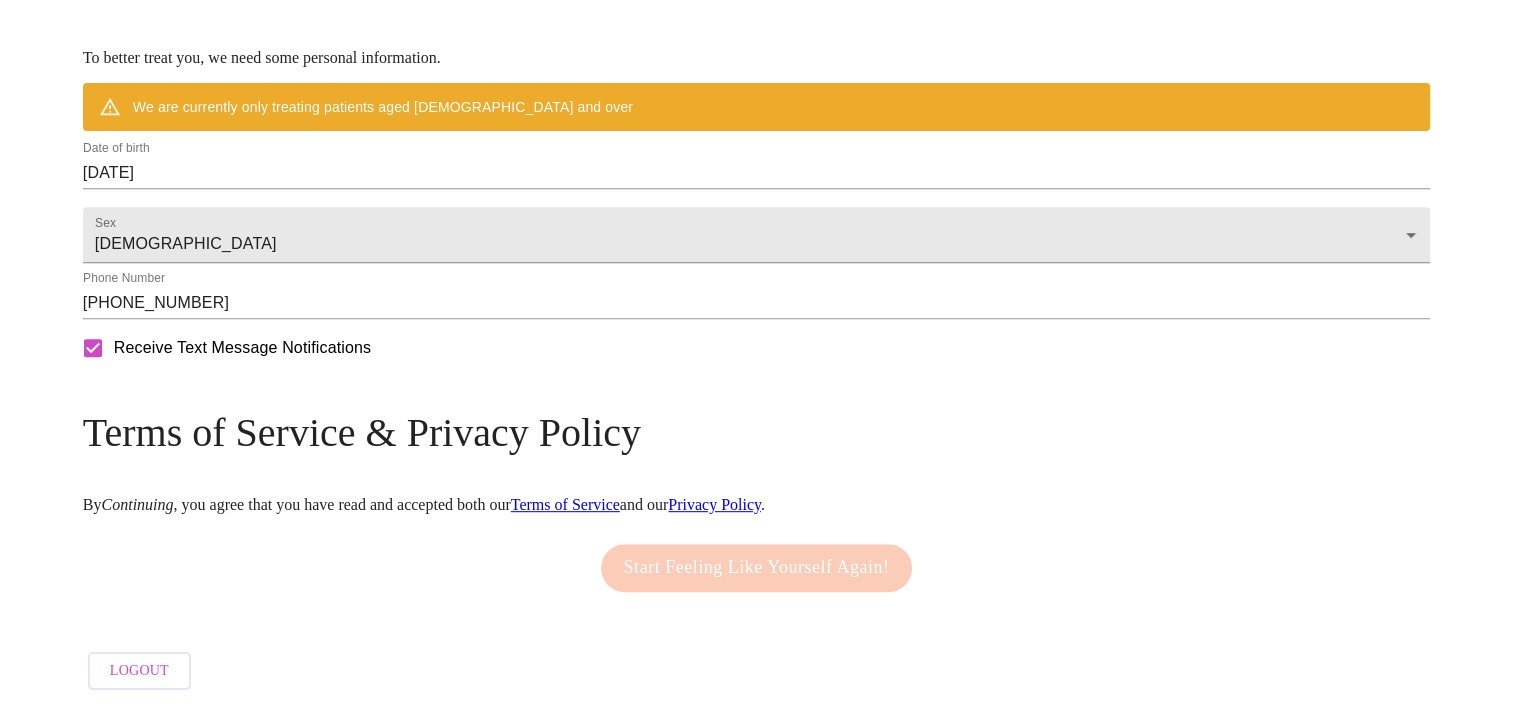 click on "Start Feeling Like Yourself Again!" at bounding box center [757, 568] 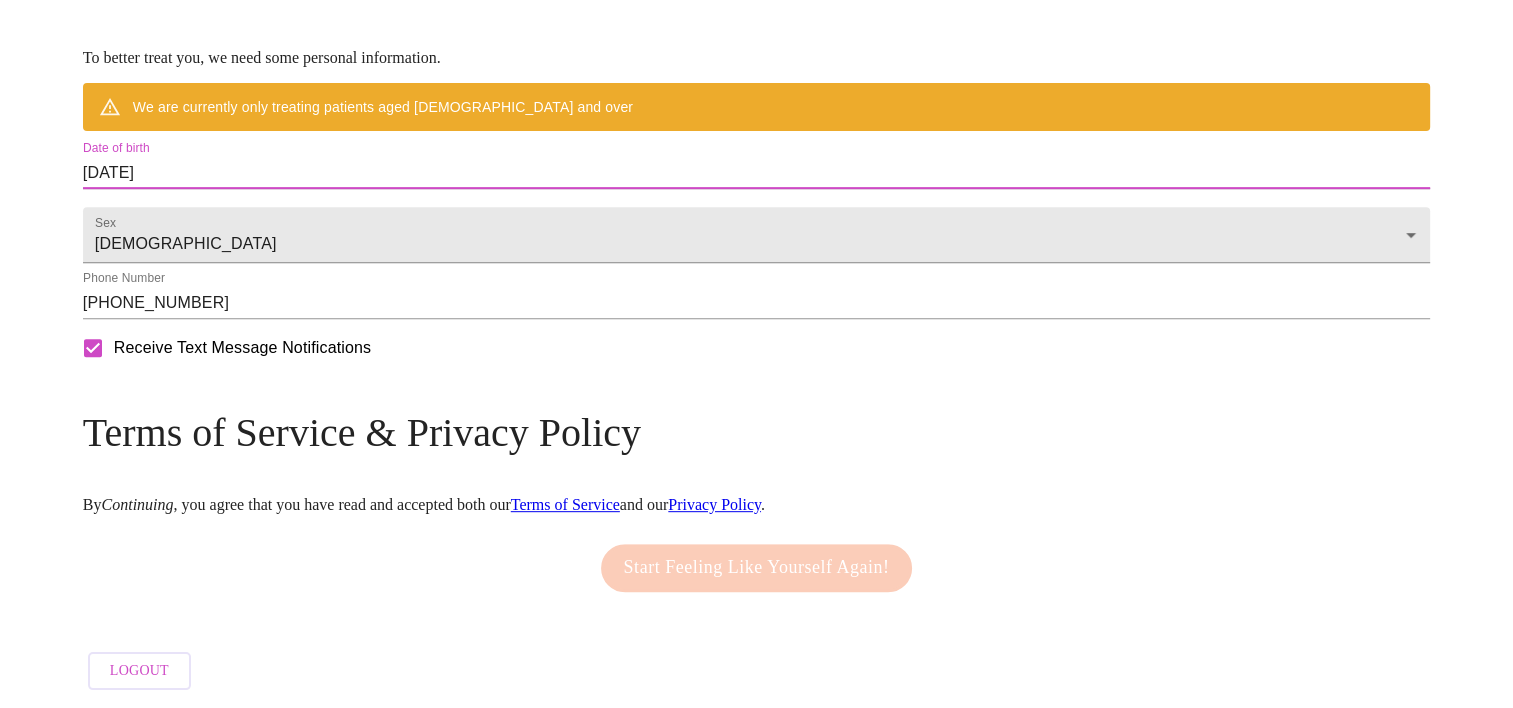 click on "[DATE]" at bounding box center [756, 173] 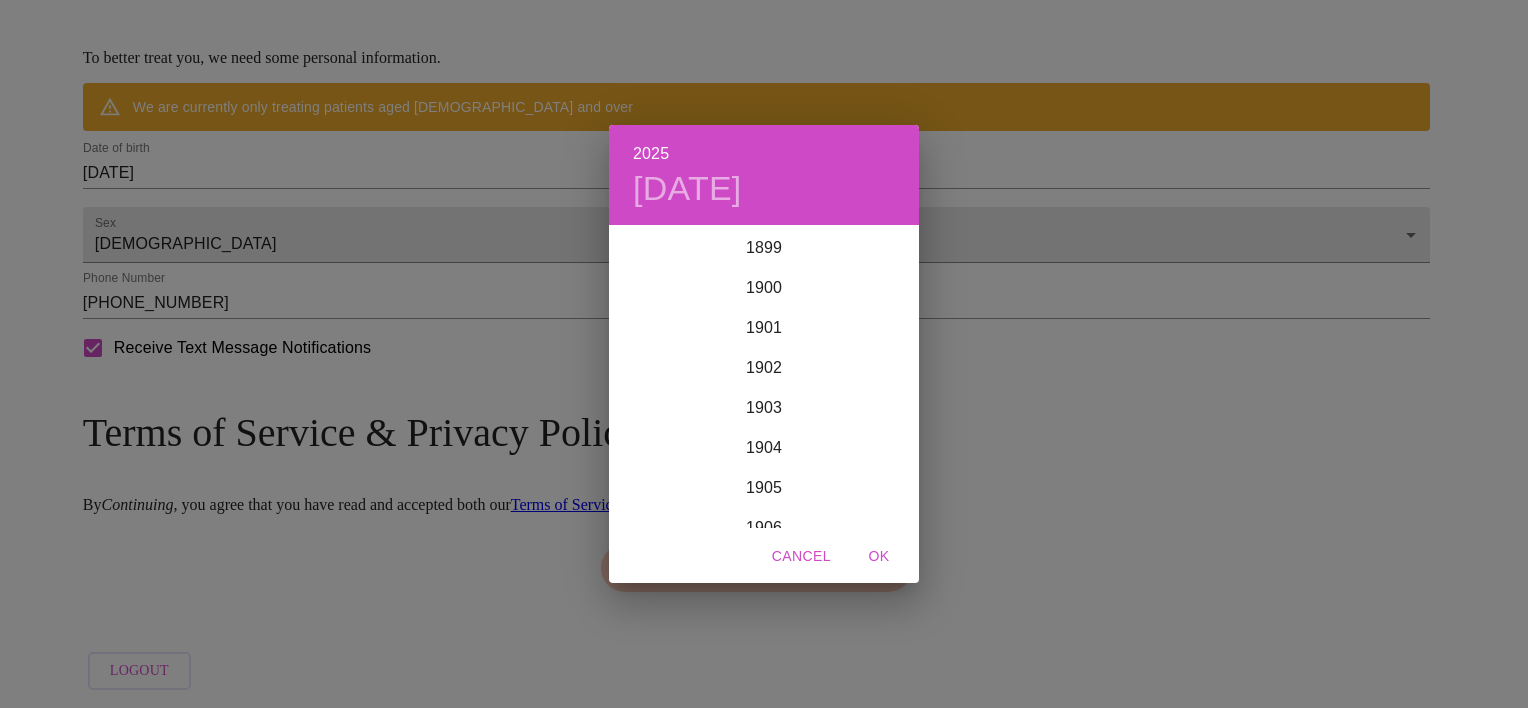 scroll, scrollTop: 4920, scrollLeft: 0, axis: vertical 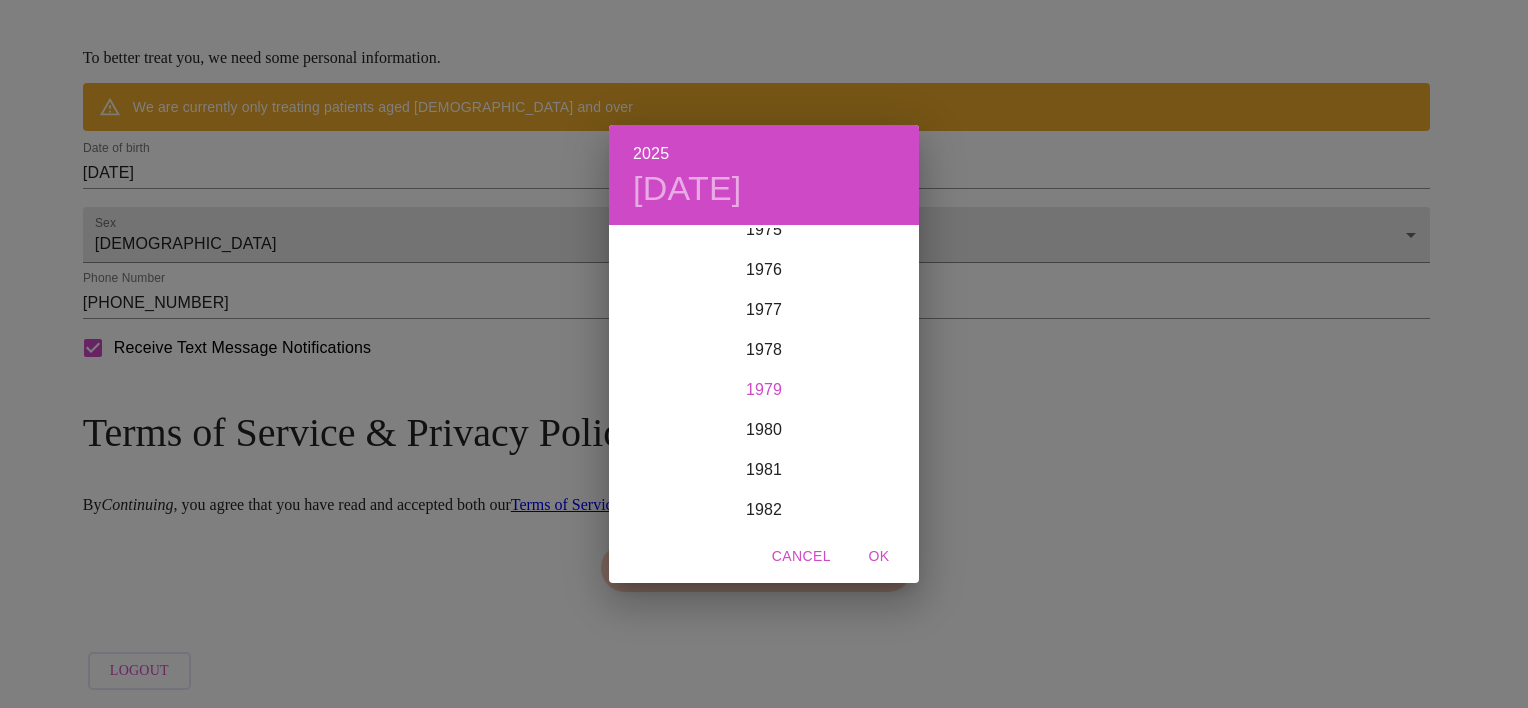 click on "1979" at bounding box center (764, 390) 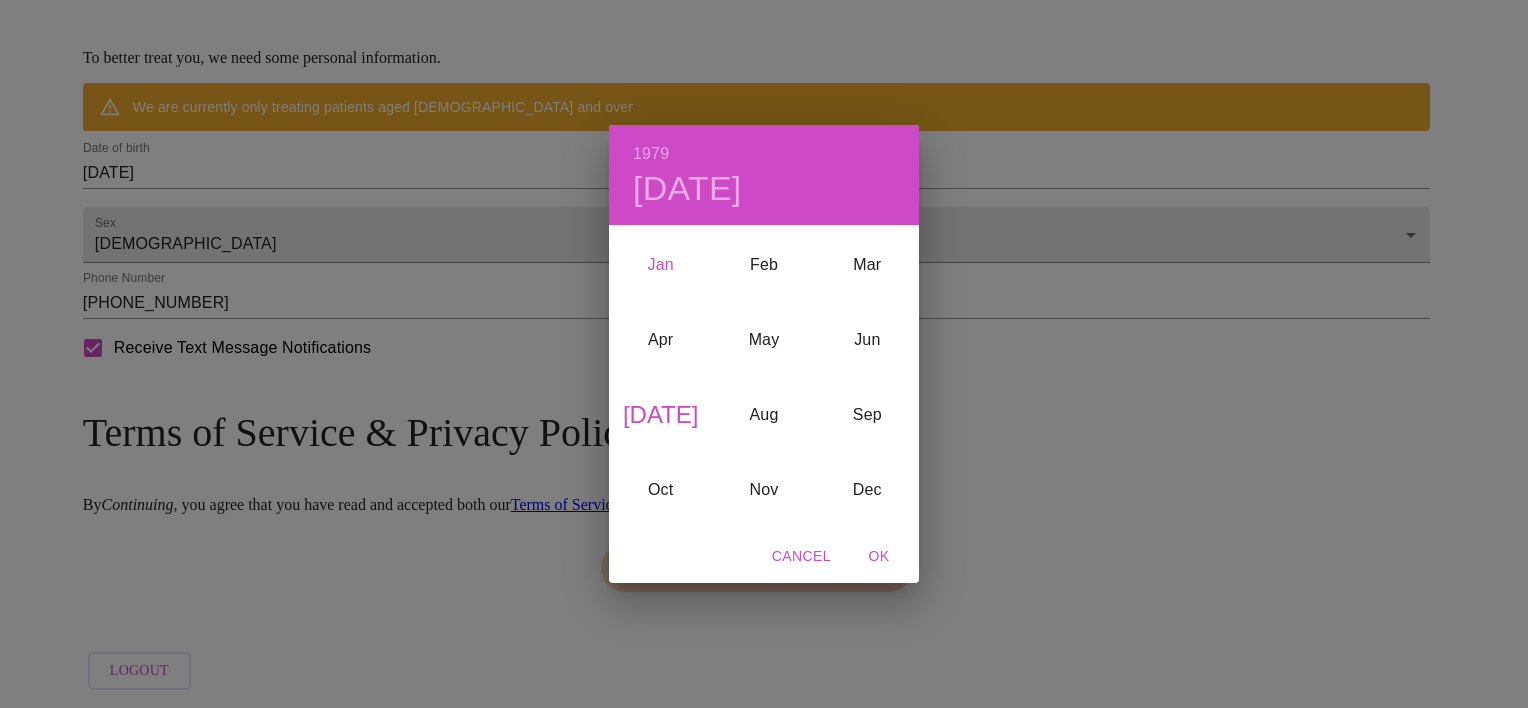 click on "Jan" at bounding box center [660, 265] 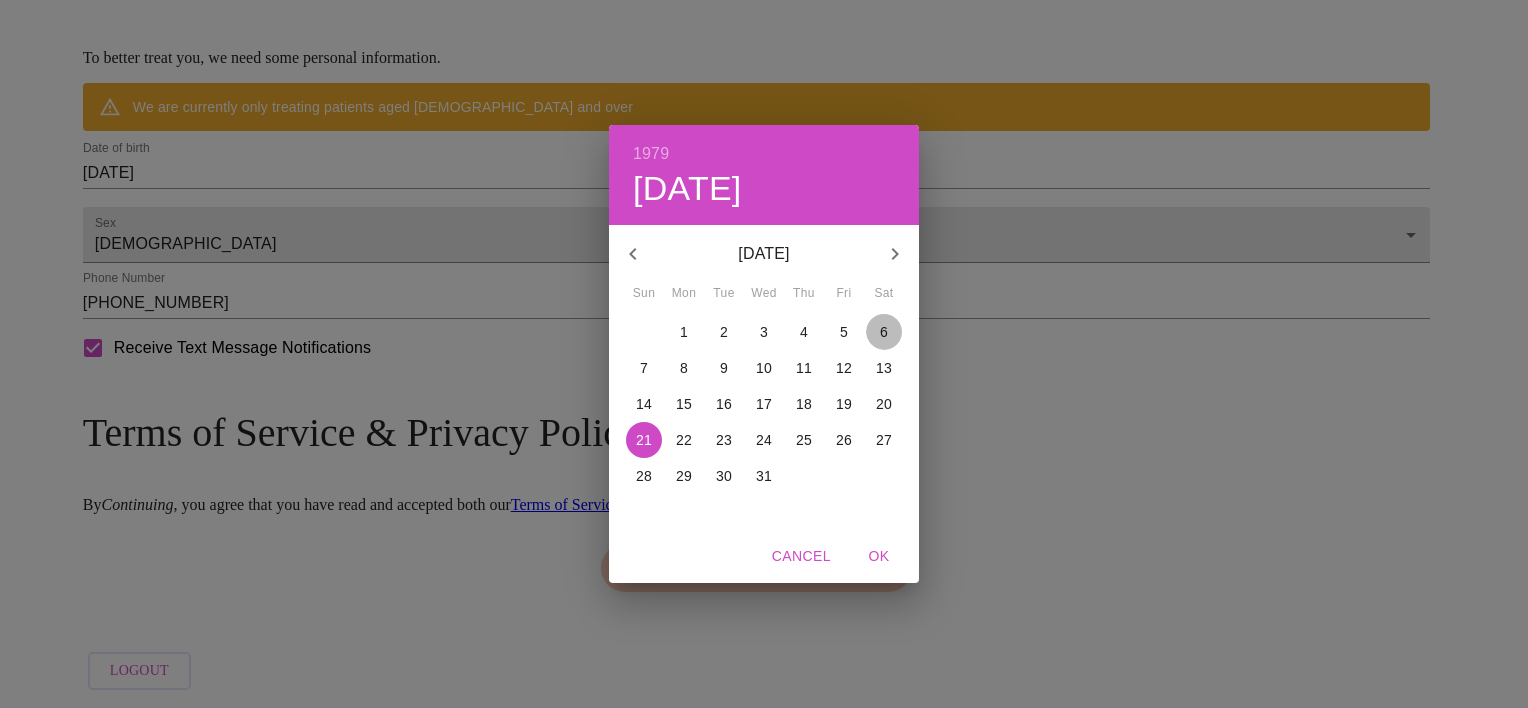 click on "6" at bounding box center [884, 332] 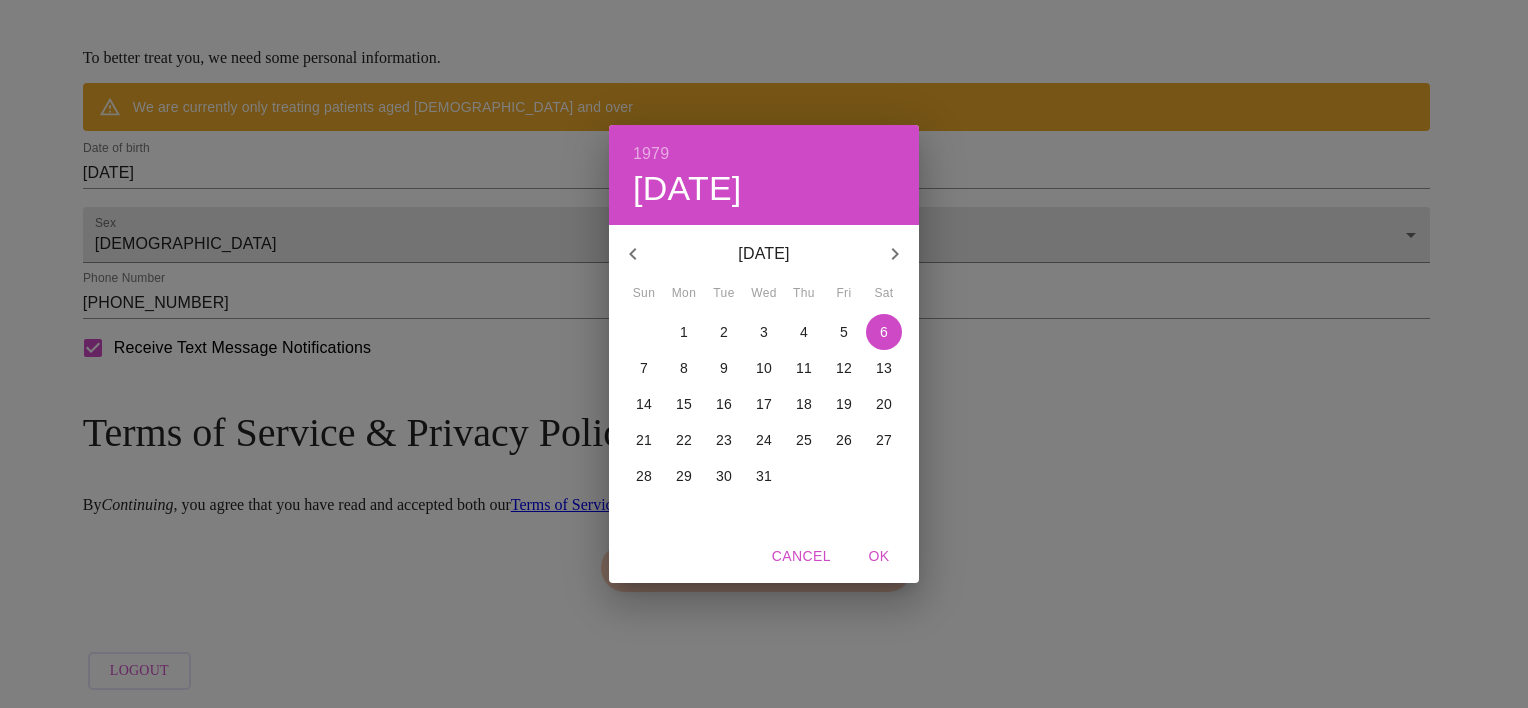 click on "OK" at bounding box center [879, 556] 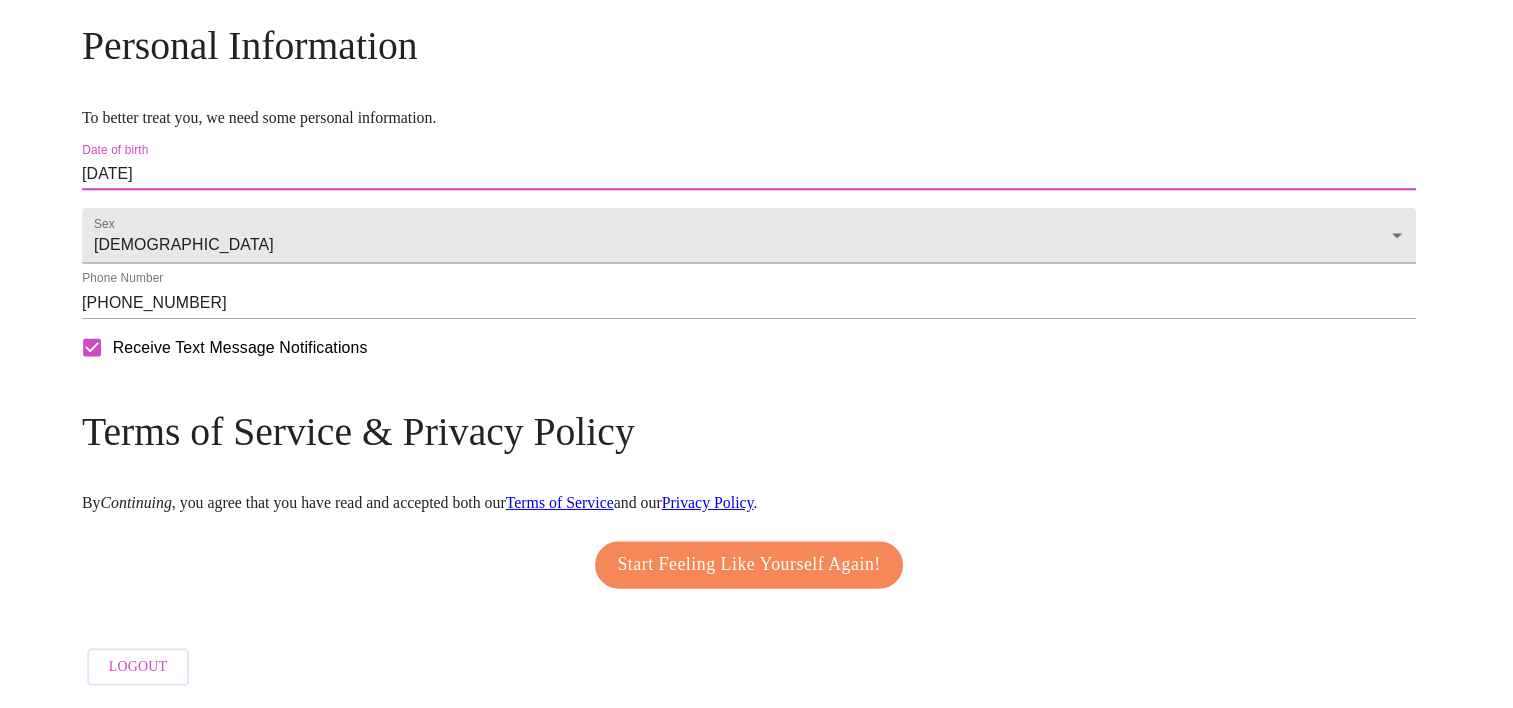 scroll, scrollTop: 806, scrollLeft: 0, axis: vertical 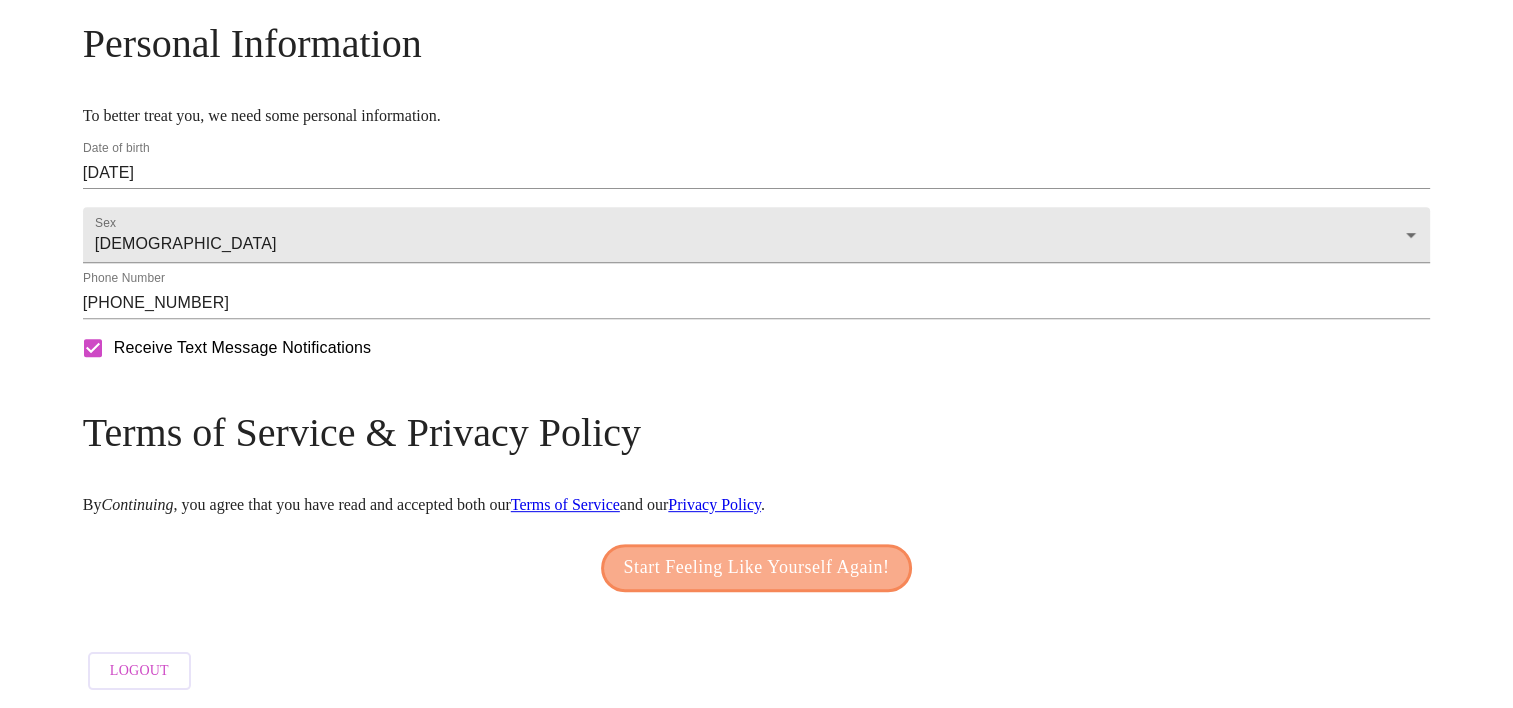 click on "Start Feeling Like Yourself Again!" at bounding box center [757, 568] 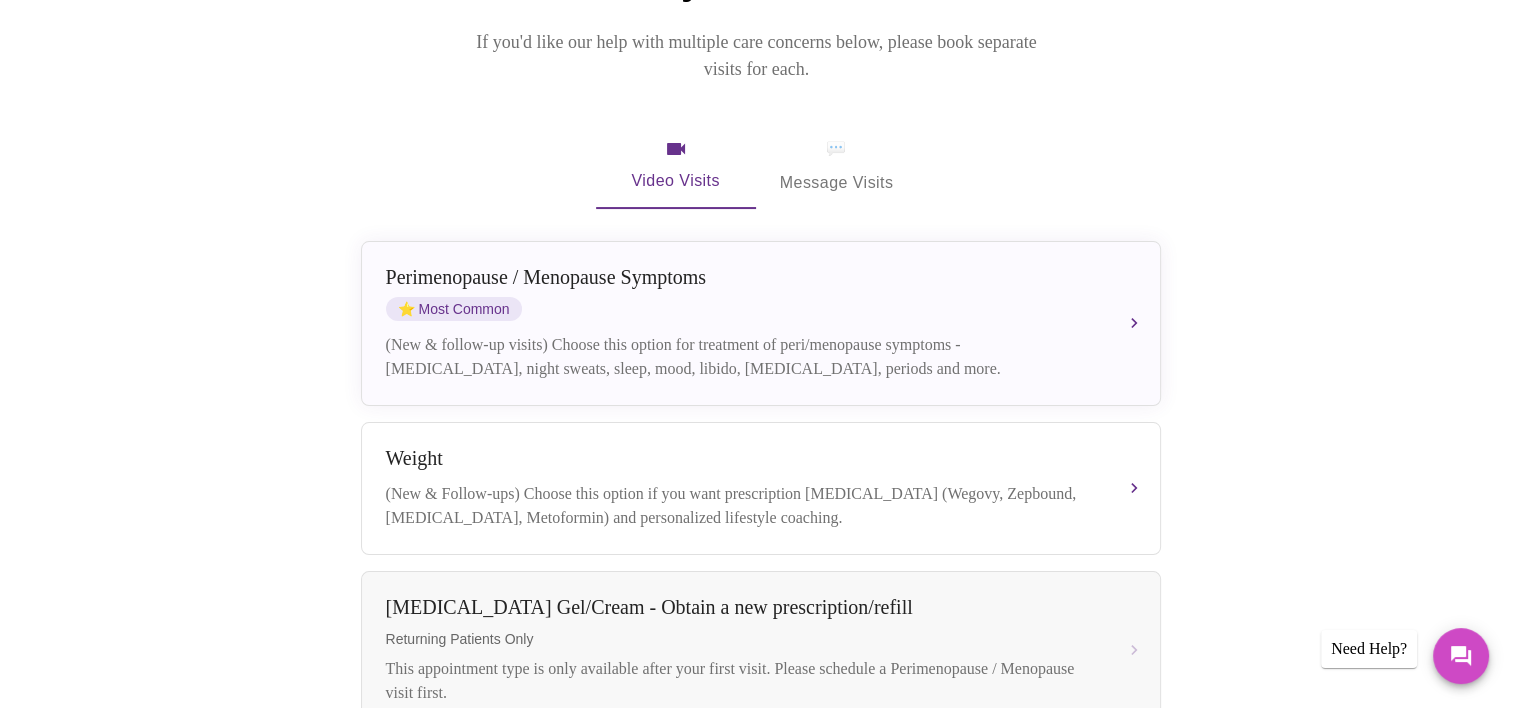 scroll, scrollTop: 287, scrollLeft: 0, axis: vertical 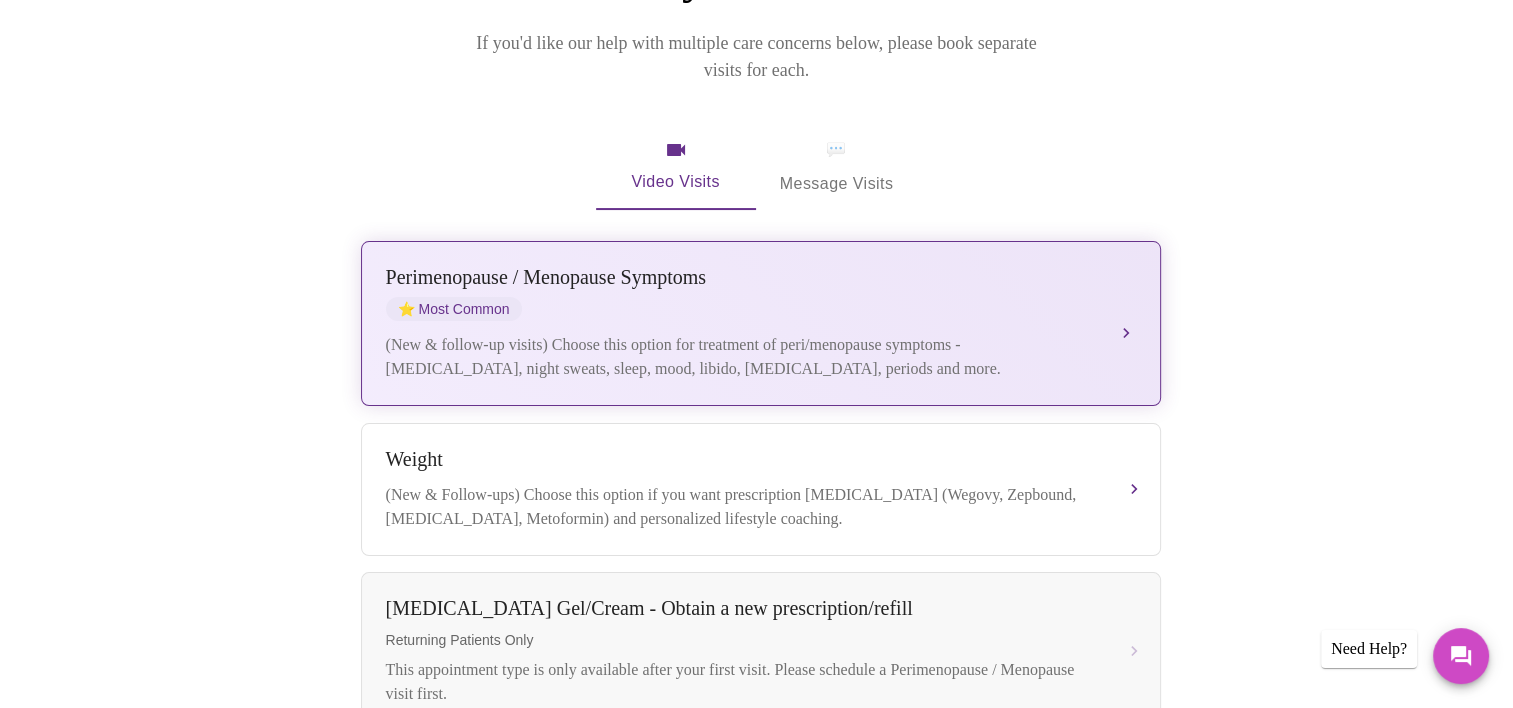 click on "(New & follow-up visits) Choose this option for treatment of peri/menopause symptoms - [MEDICAL_DATA], night sweats, sleep, mood, libido, [MEDICAL_DATA], periods and more." at bounding box center [741, 357] 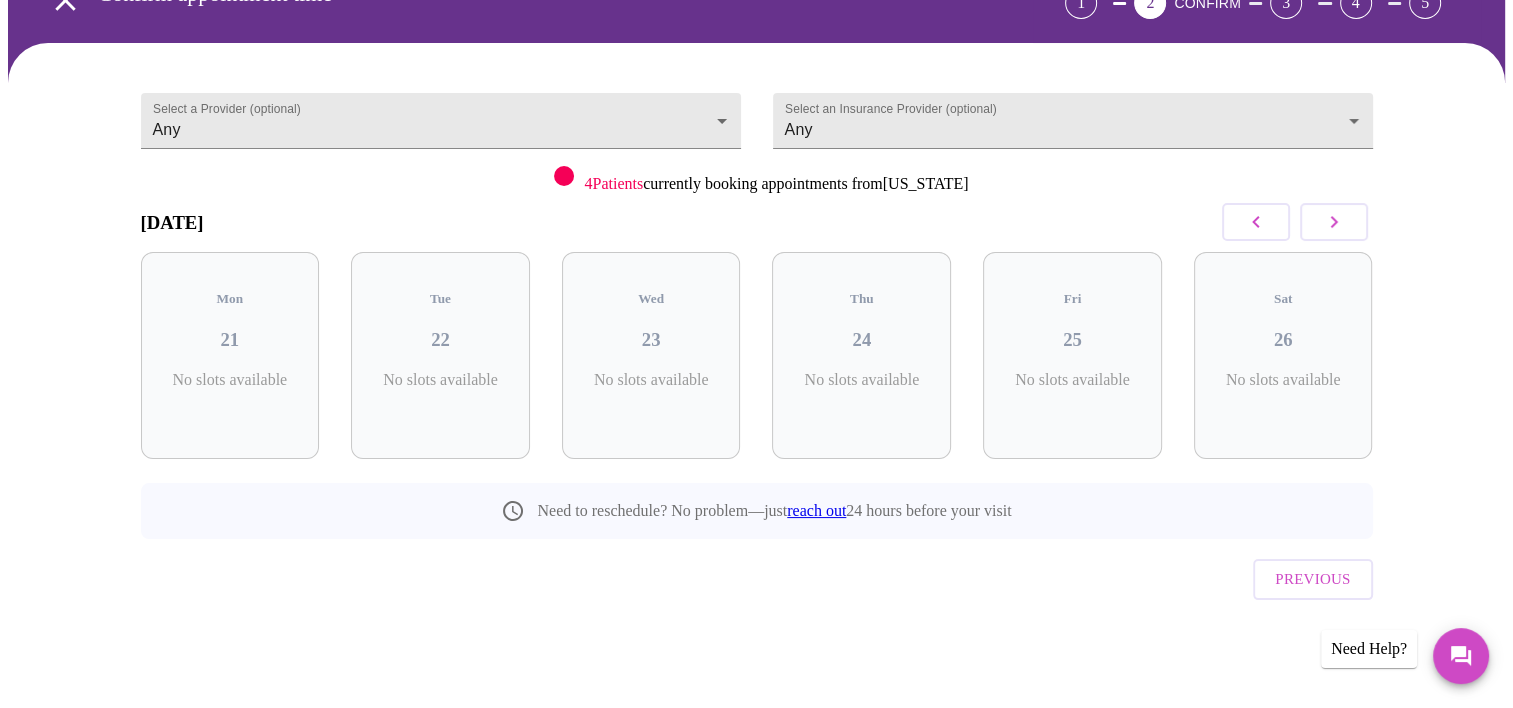 scroll, scrollTop: 76, scrollLeft: 0, axis: vertical 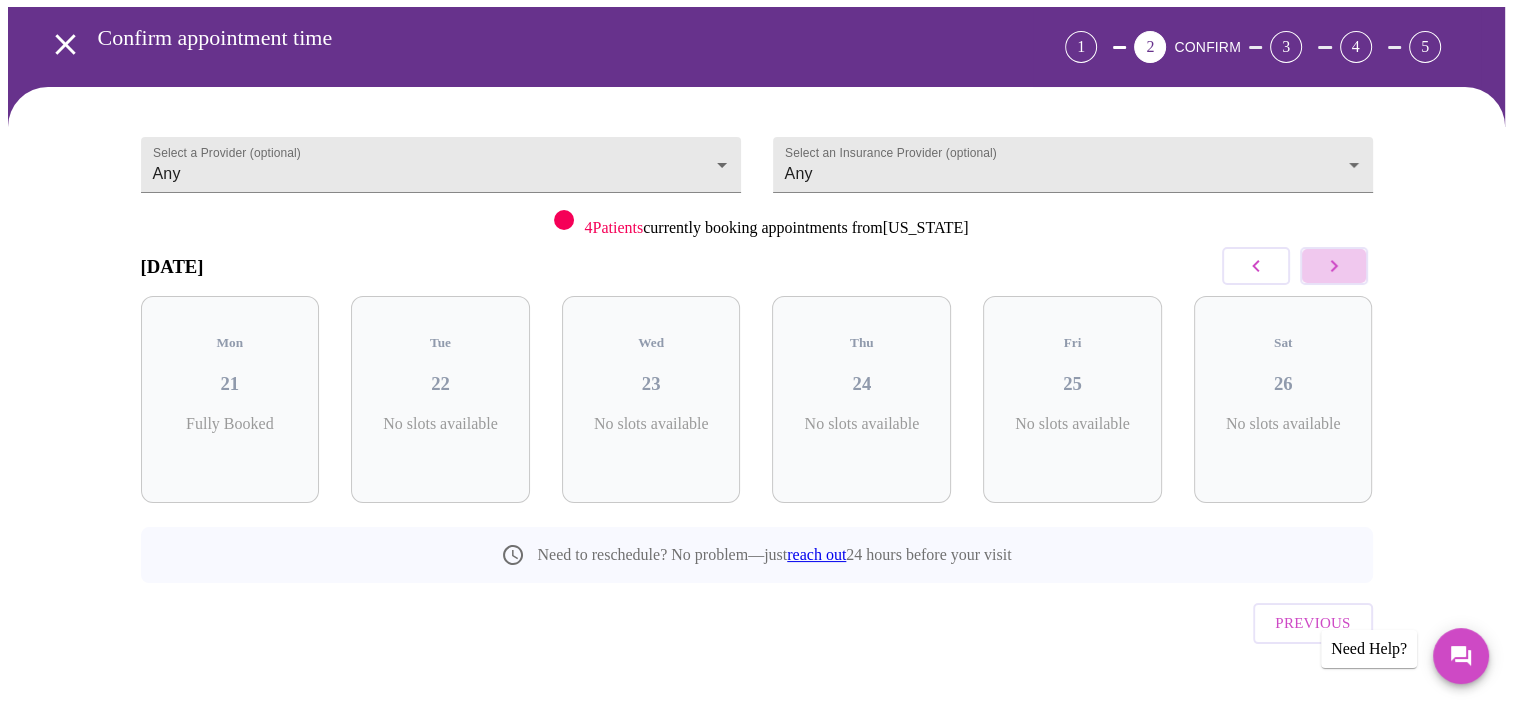 click 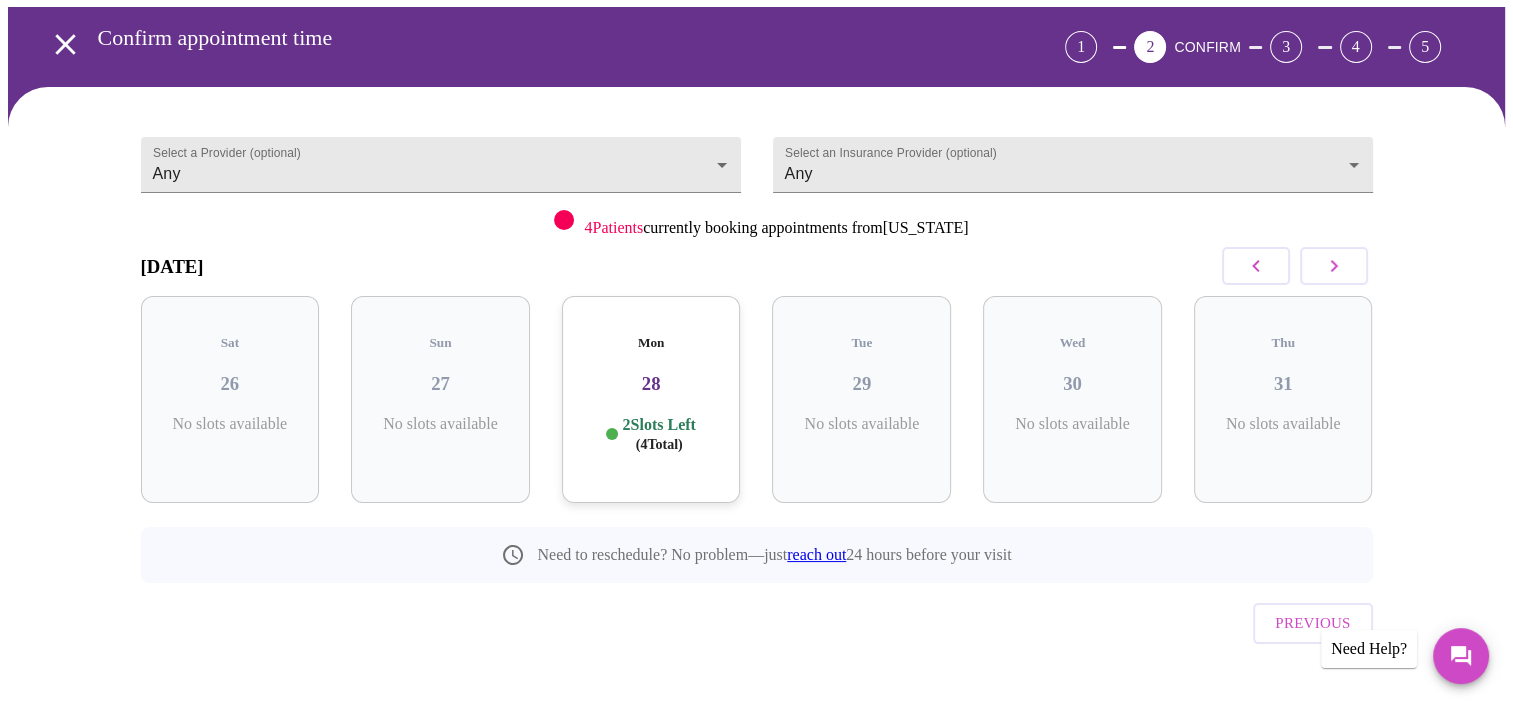 click on "28" at bounding box center (651, 384) 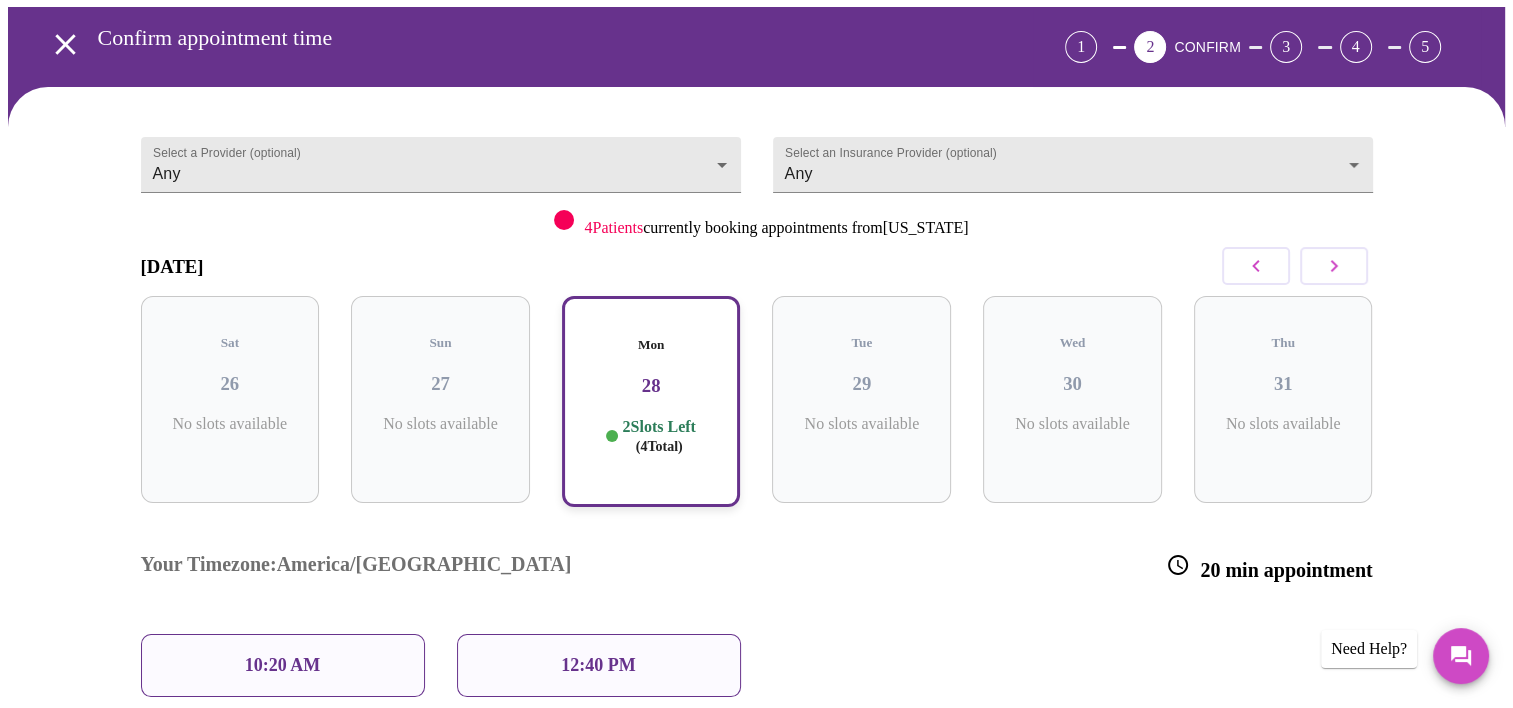 click on "10:20 AM" at bounding box center (283, 665) 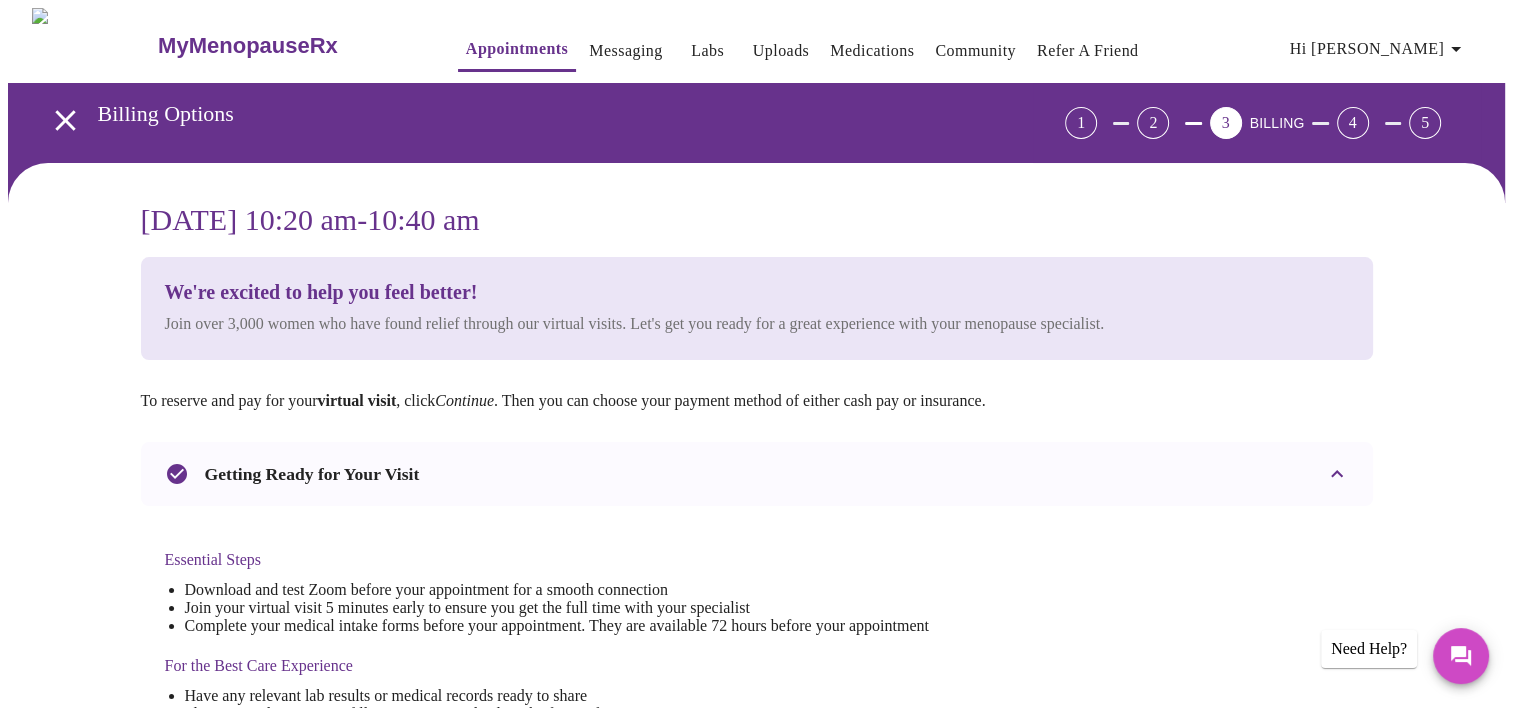 click on "Essential Steps Download and test Zoom before your appointment for a smooth connection Join your virtual visit 5 minutes early to ensure you get the full time with your specialist Complete your medical intake forms before your appointment. They are available 72 hours before your appointment For the Best Care Experience Have any relevant lab results or medical records ready to share Plan to spend 20 minutes filling out your medical intake forms if you're a new patient" at bounding box center [757, 628] 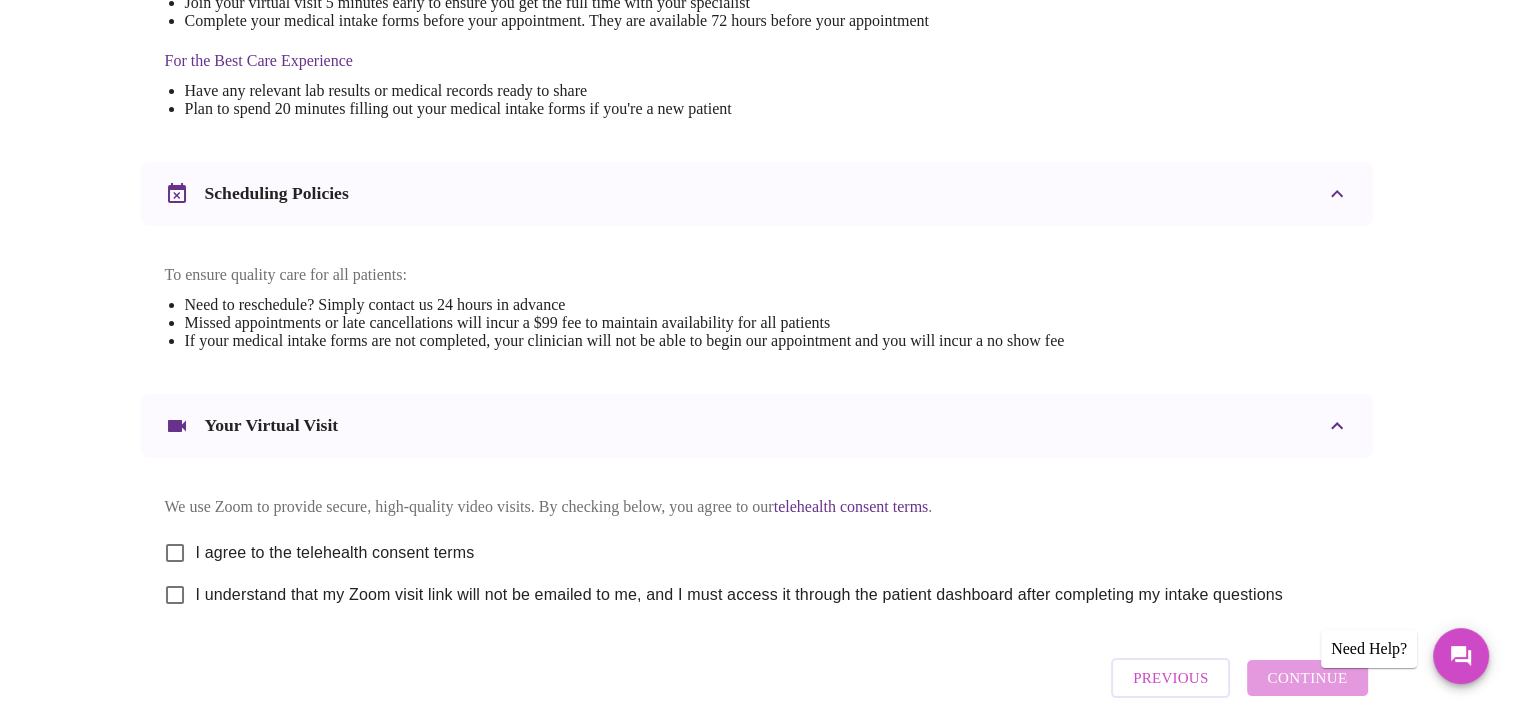 scroll, scrollTop: 640, scrollLeft: 0, axis: vertical 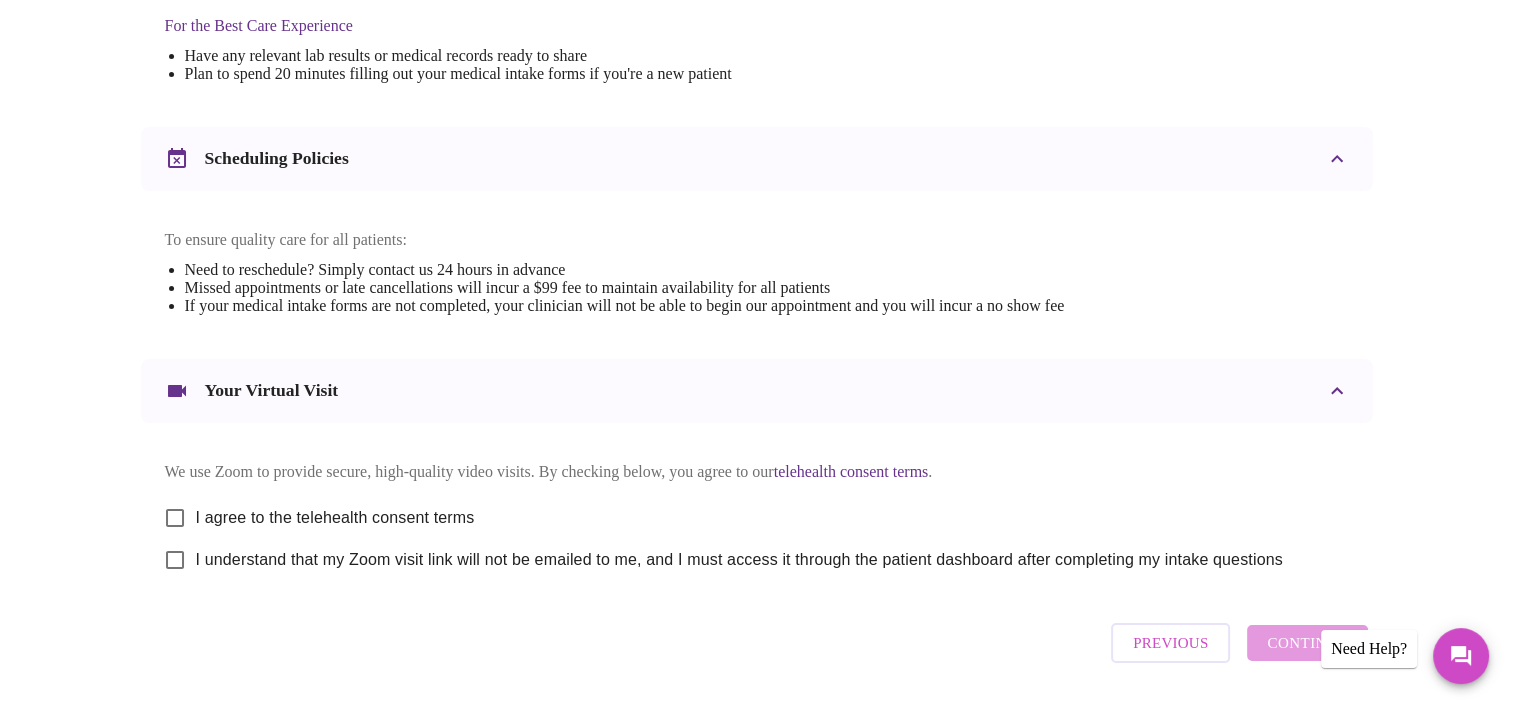 click on "I agree to the telehealth consent terms" at bounding box center [175, 518] 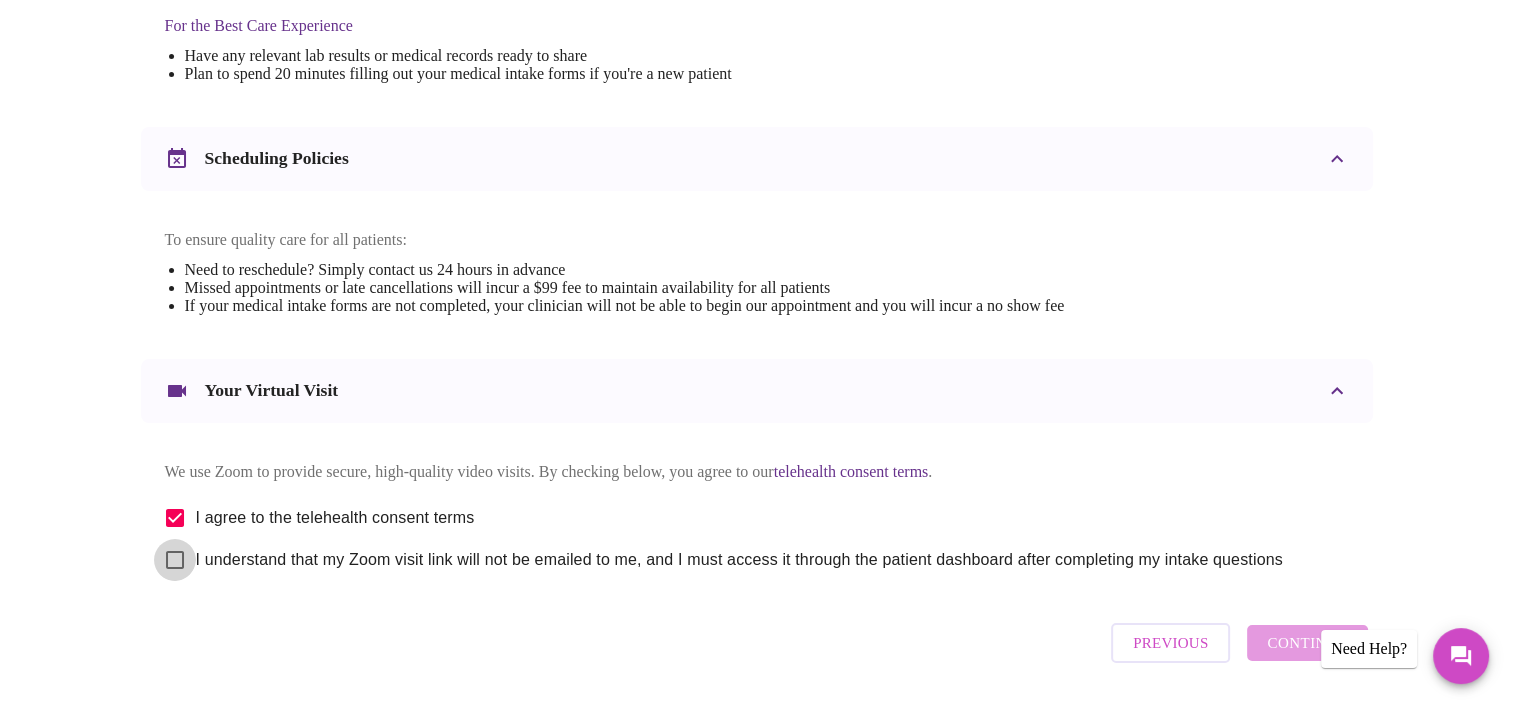 click on "I understand that my Zoom visit link will not be emailed to me, and I must access it through the patient dashboard after completing my intake questions" at bounding box center [175, 560] 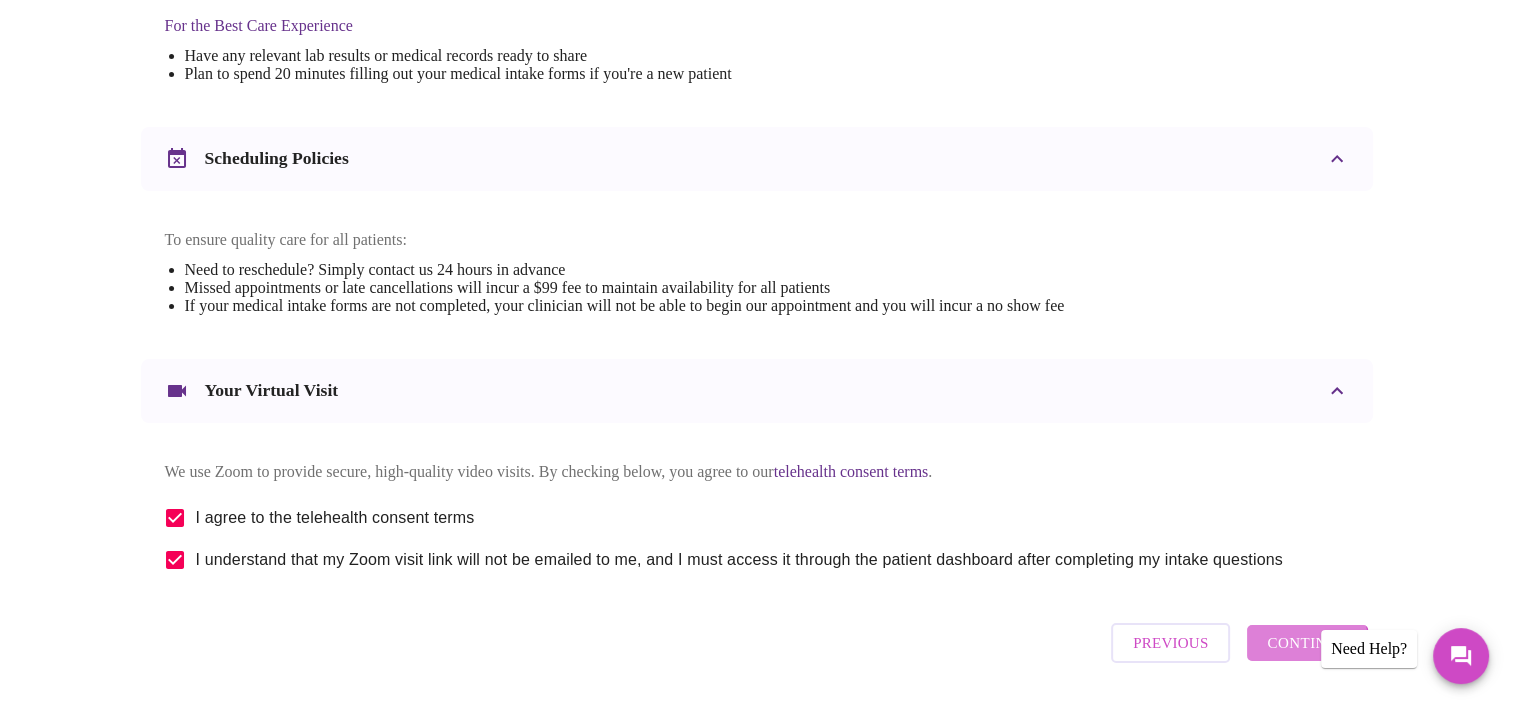 click on "Continue" at bounding box center [1307, 643] 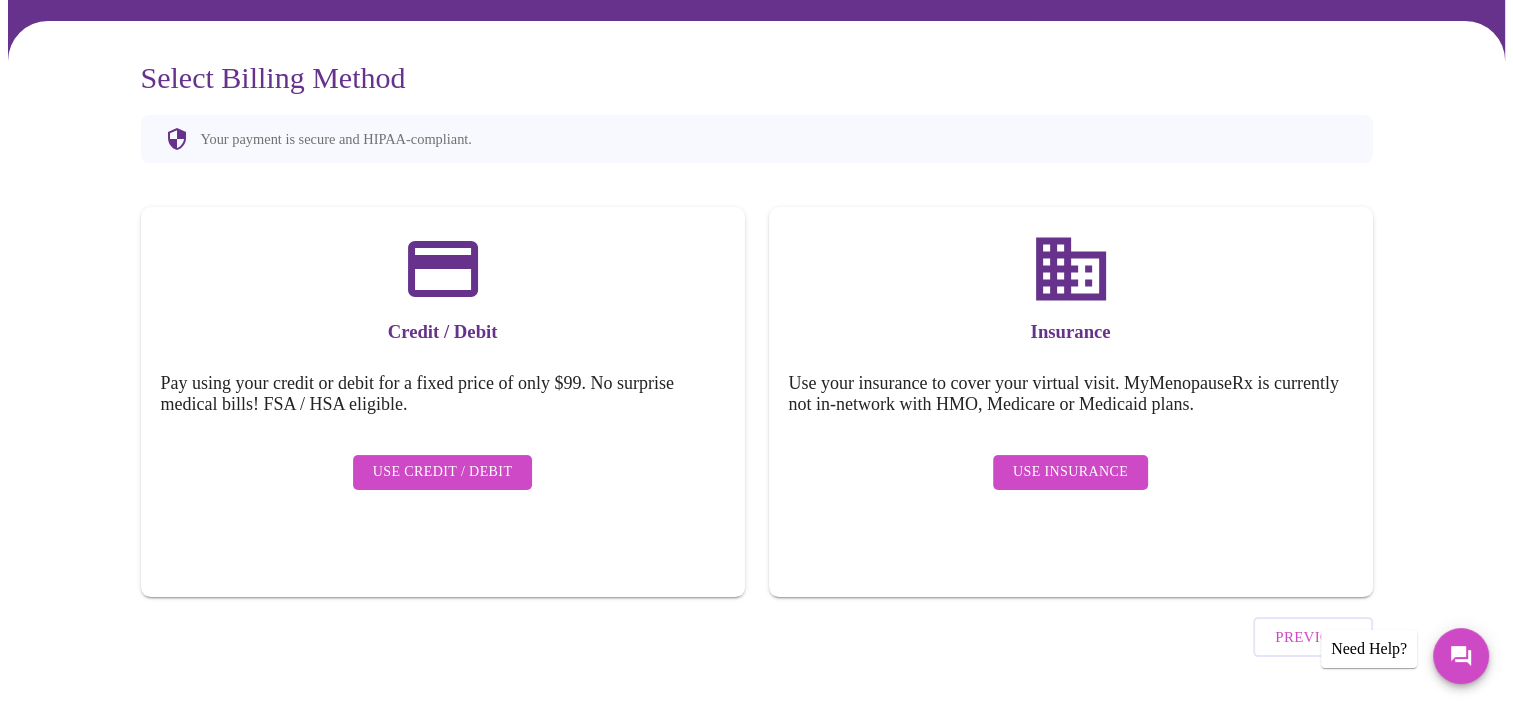 click on "Use Insurance" at bounding box center (1071, 472) 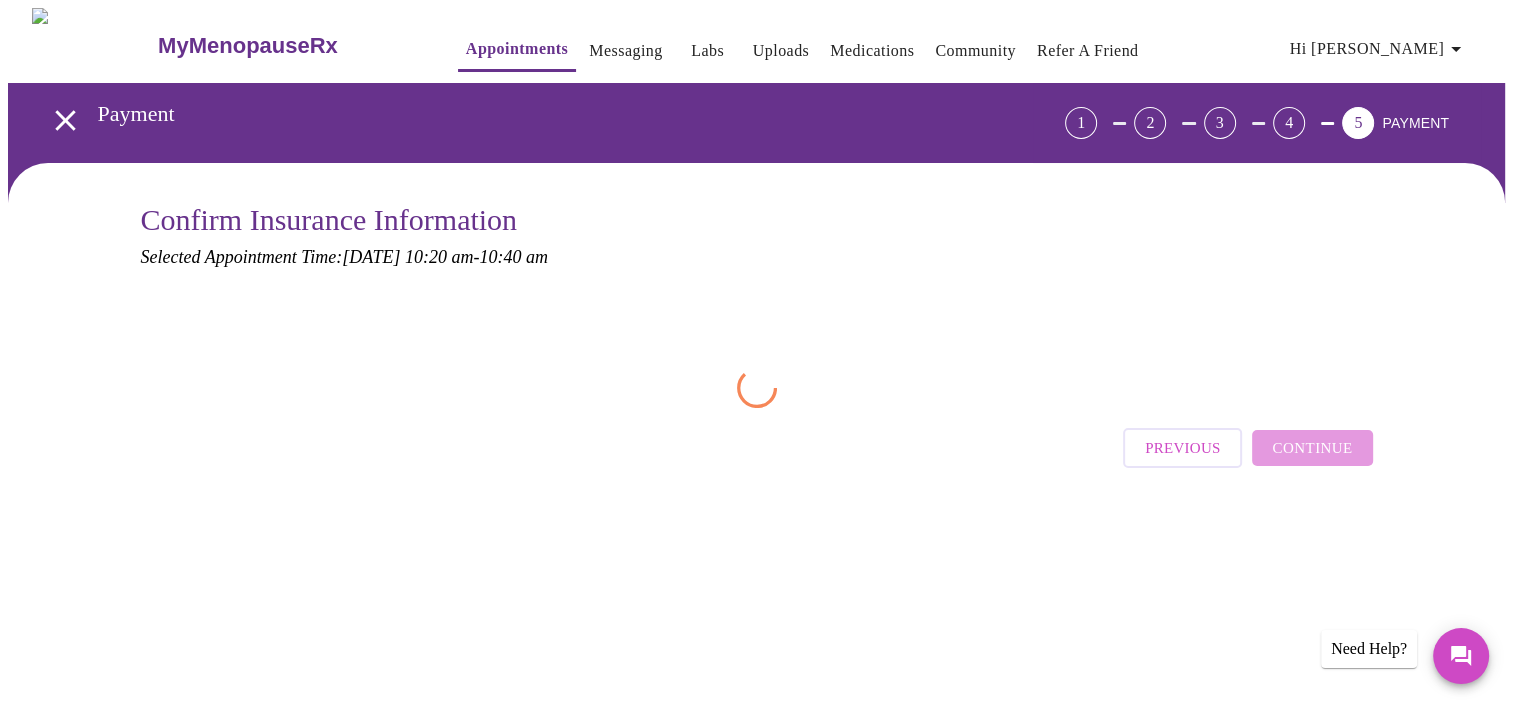 scroll, scrollTop: 0, scrollLeft: 0, axis: both 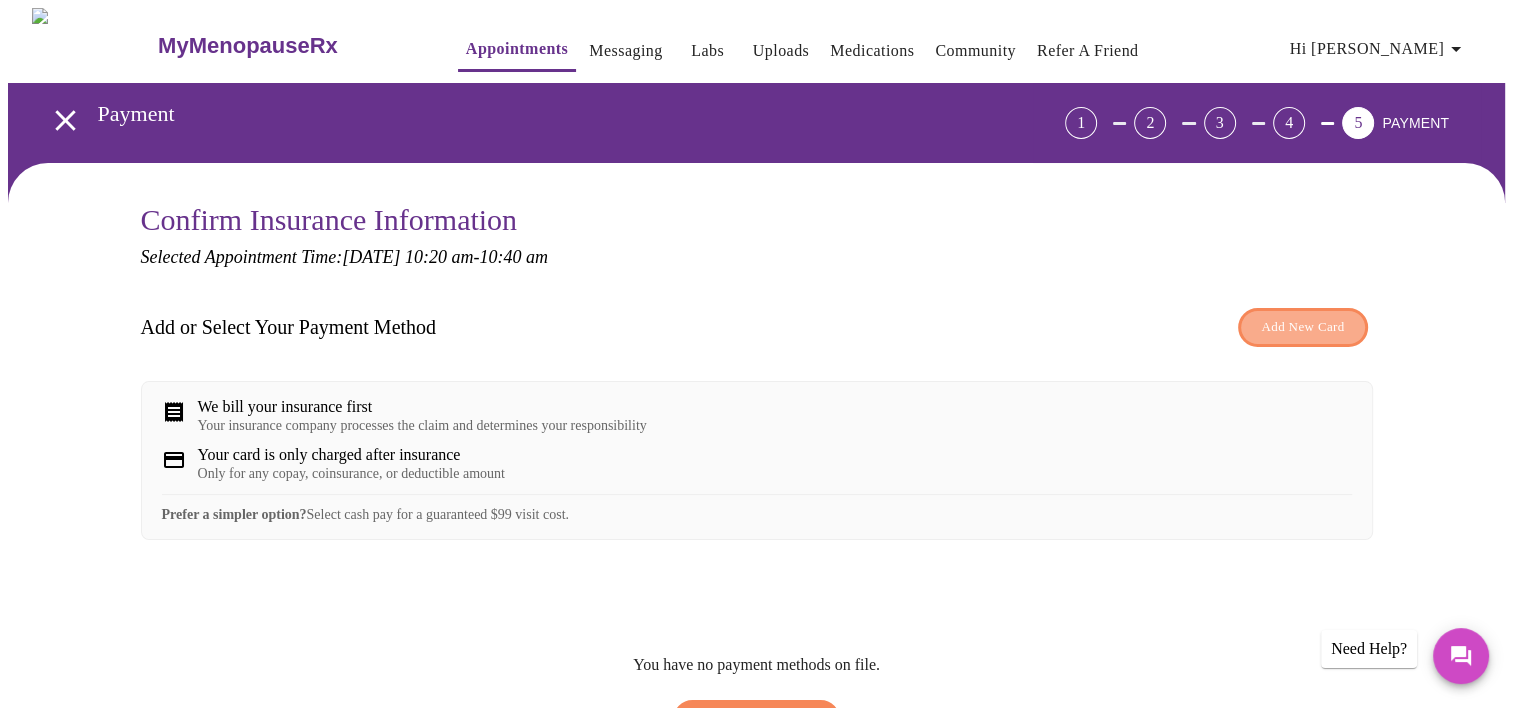 click on "Add New Card" at bounding box center (1302, 327) 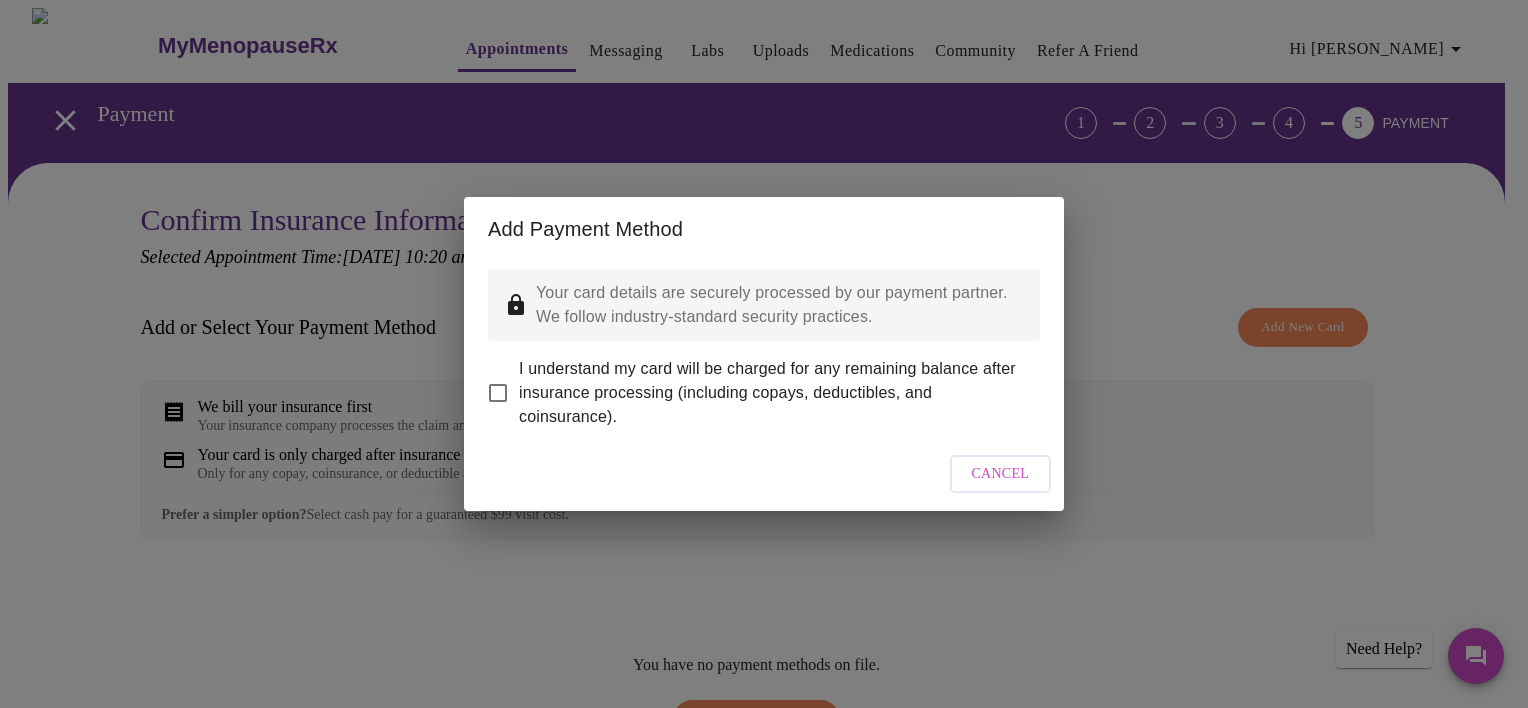 click on "I understand my card will be charged for any remaining balance after insurance processing (including copays, deductibles, and coinsurance)." at bounding box center [498, 393] 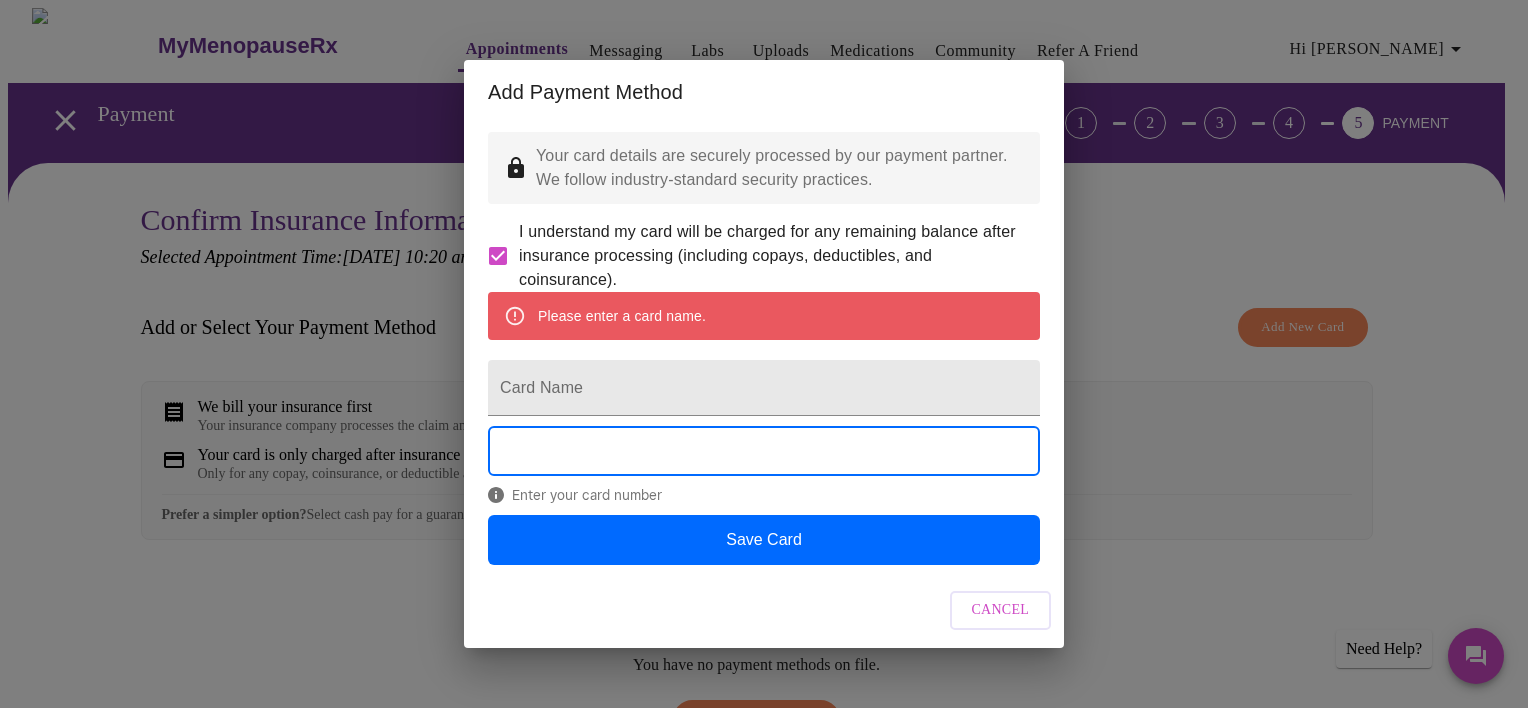 click on "Cancel" at bounding box center [1001, 610] 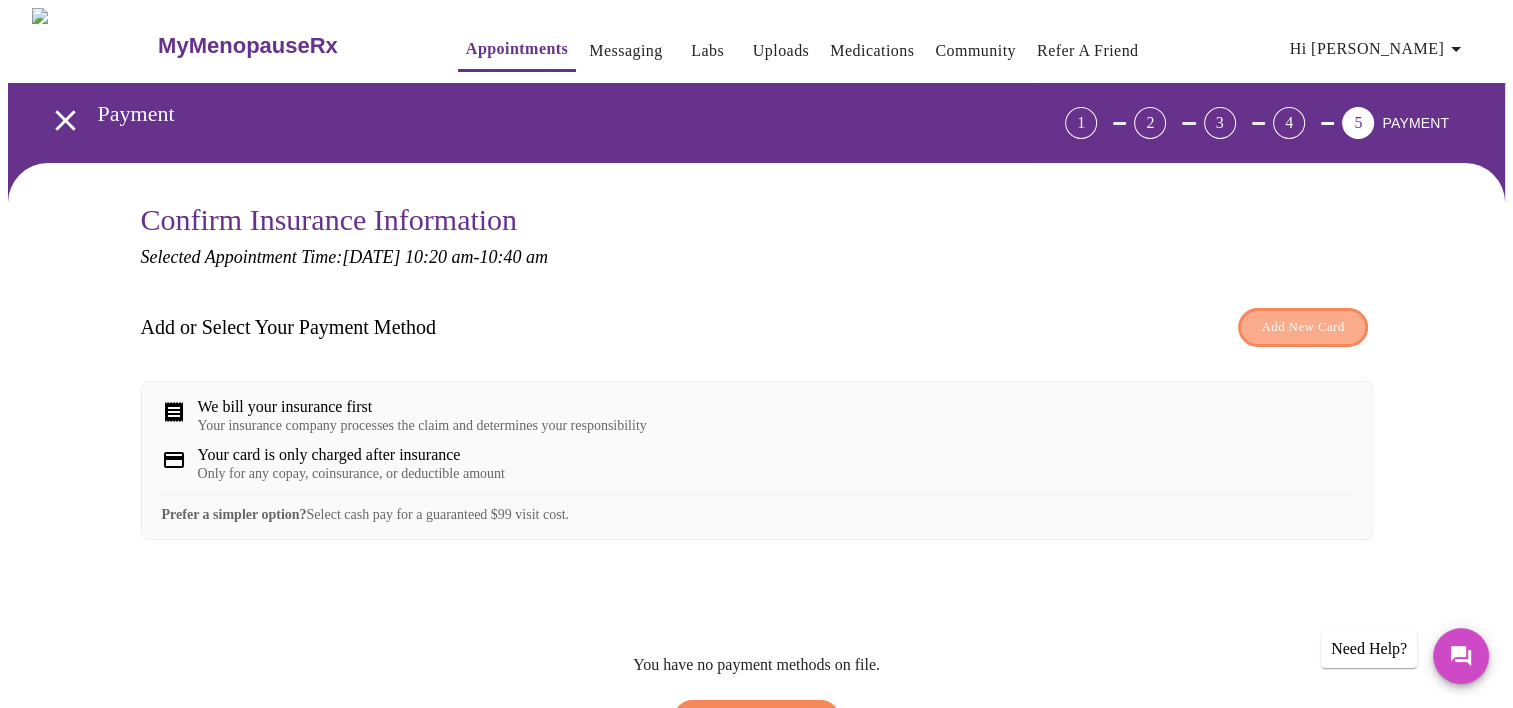 click on "Add New Card" at bounding box center [1302, 327] 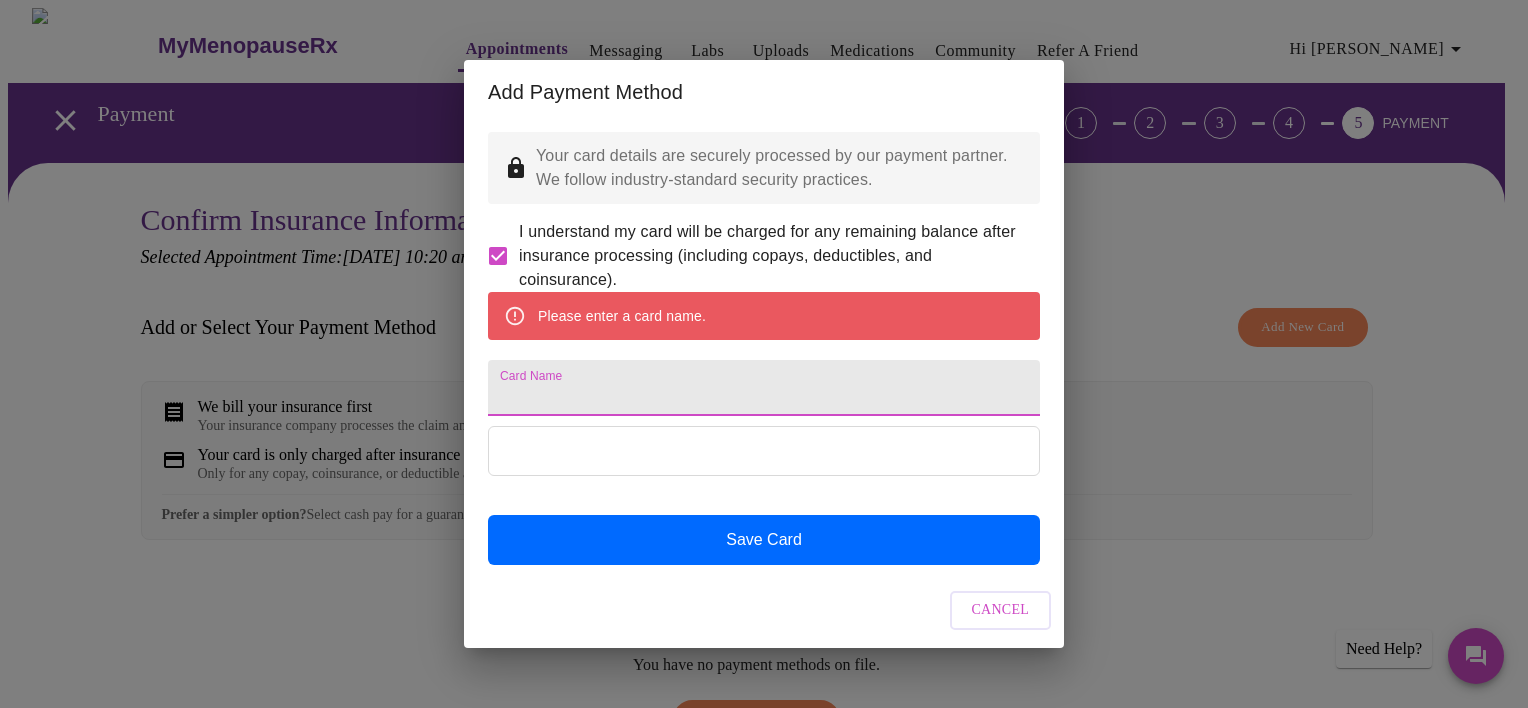 click on "Card Name" at bounding box center [764, 388] 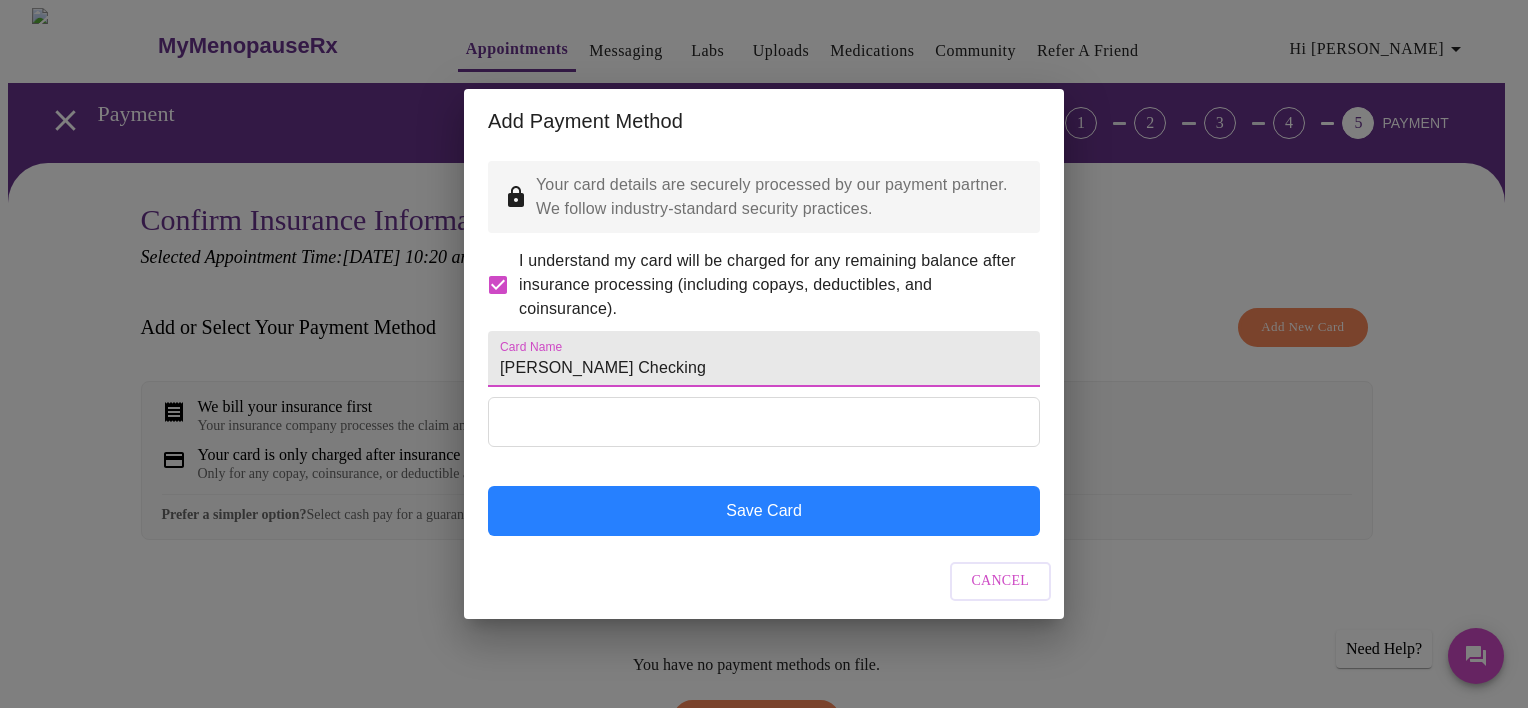 type on "[PERSON_NAME] Checking" 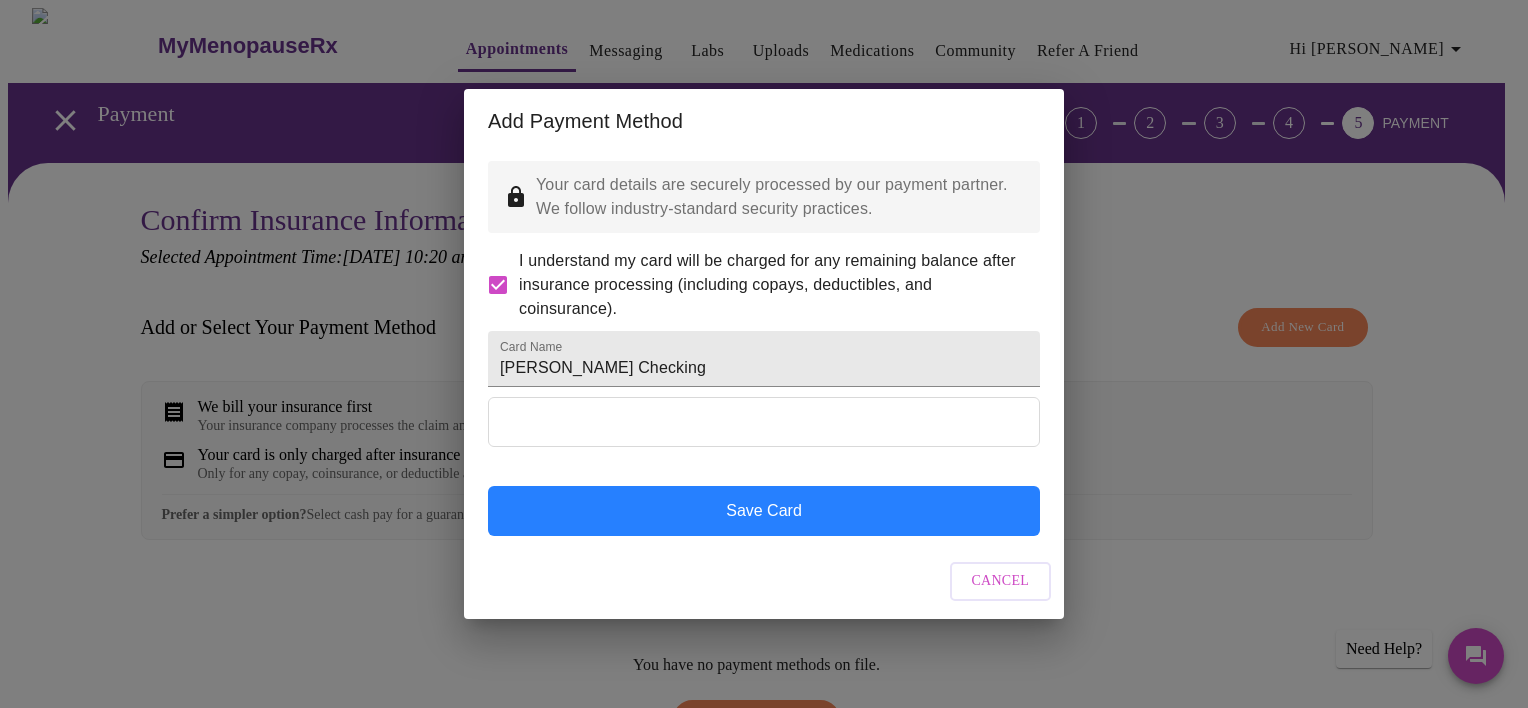 click on "Save Card" at bounding box center [764, 511] 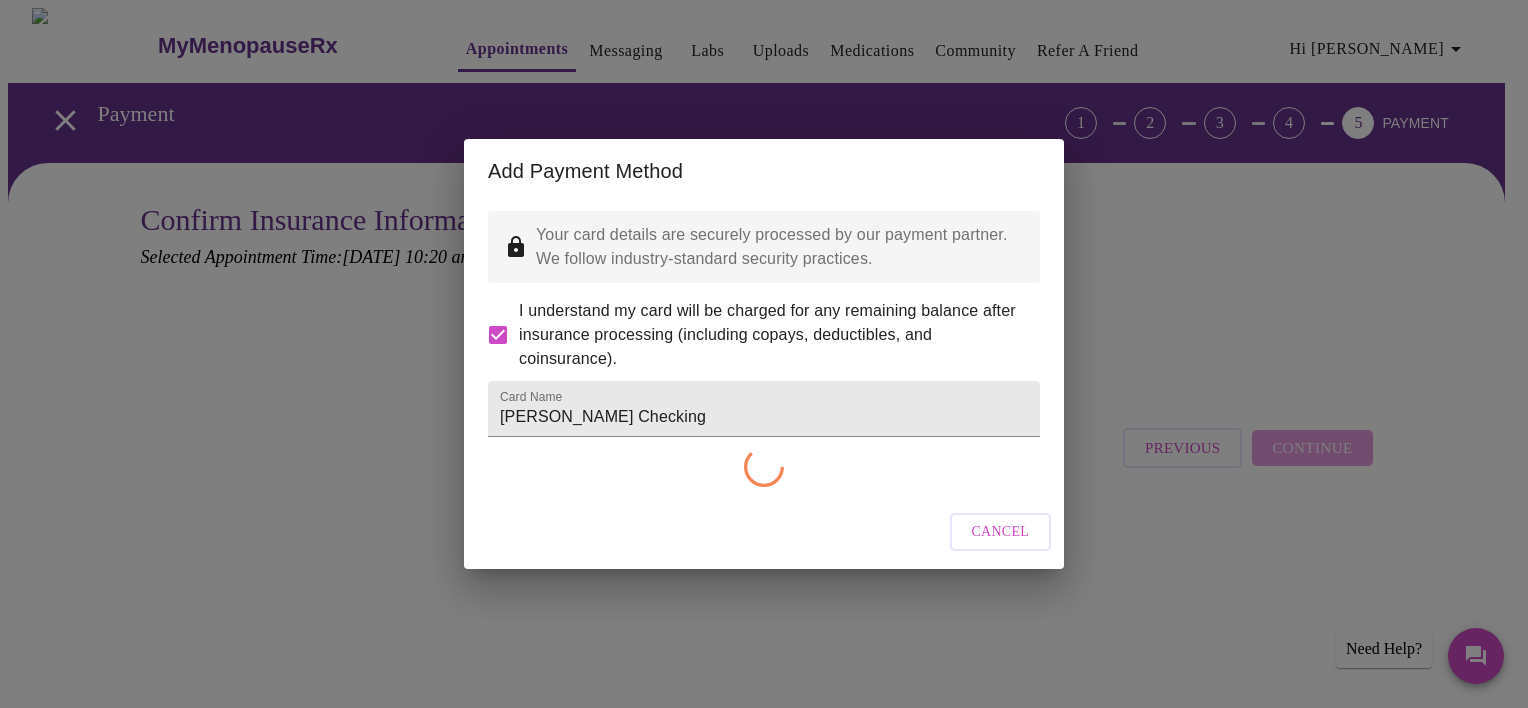 checkbox on "false" 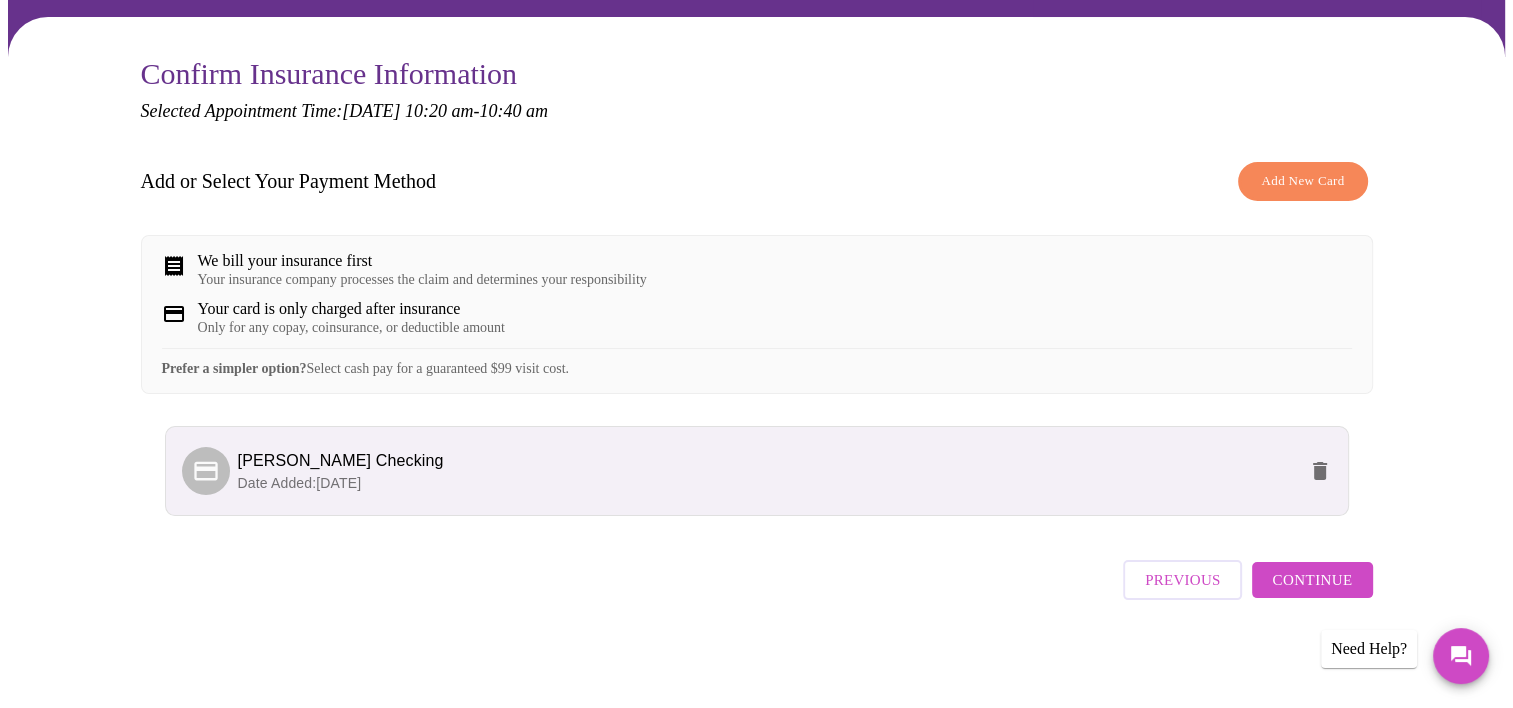 scroll, scrollTop: 160, scrollLeft: 0, axis: vertical 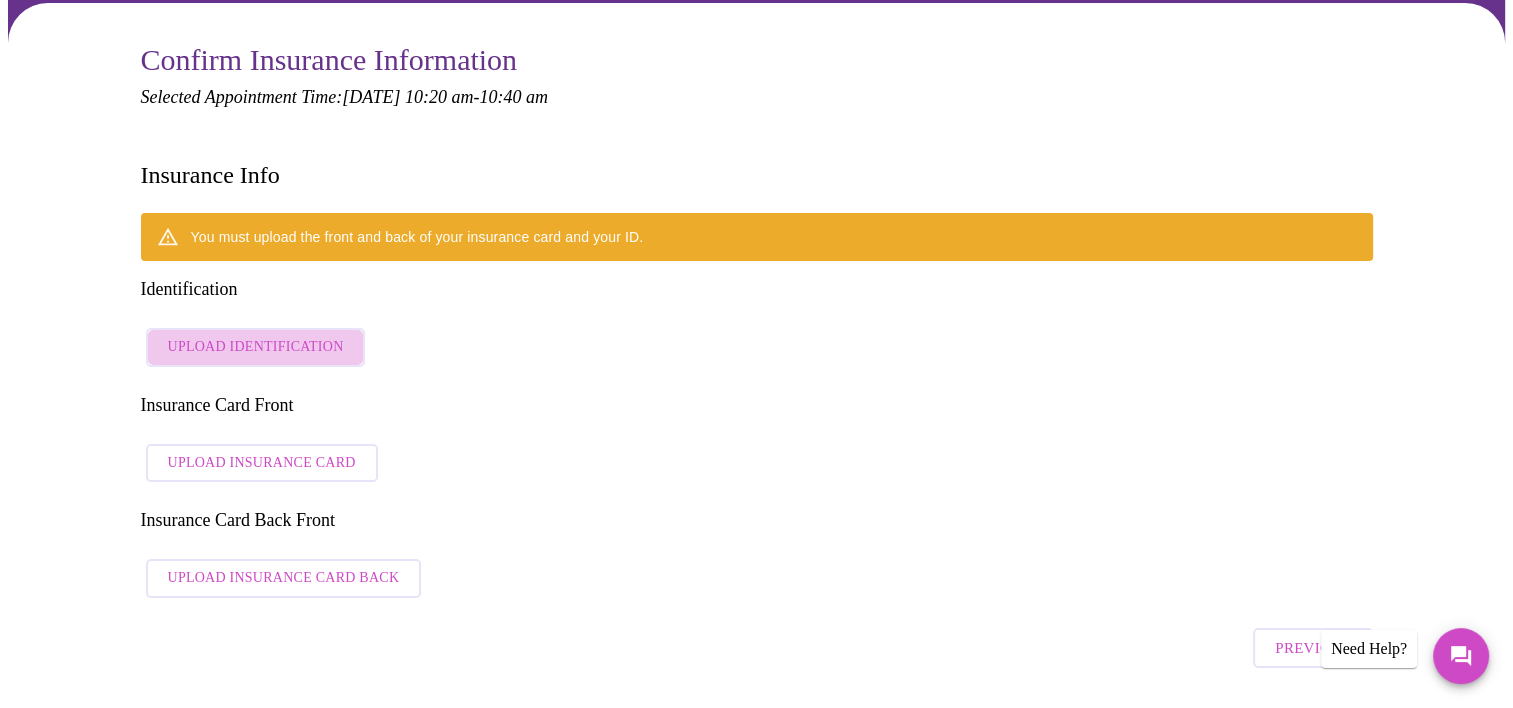click on "Upload Identification" at bounding box center (256, 347) 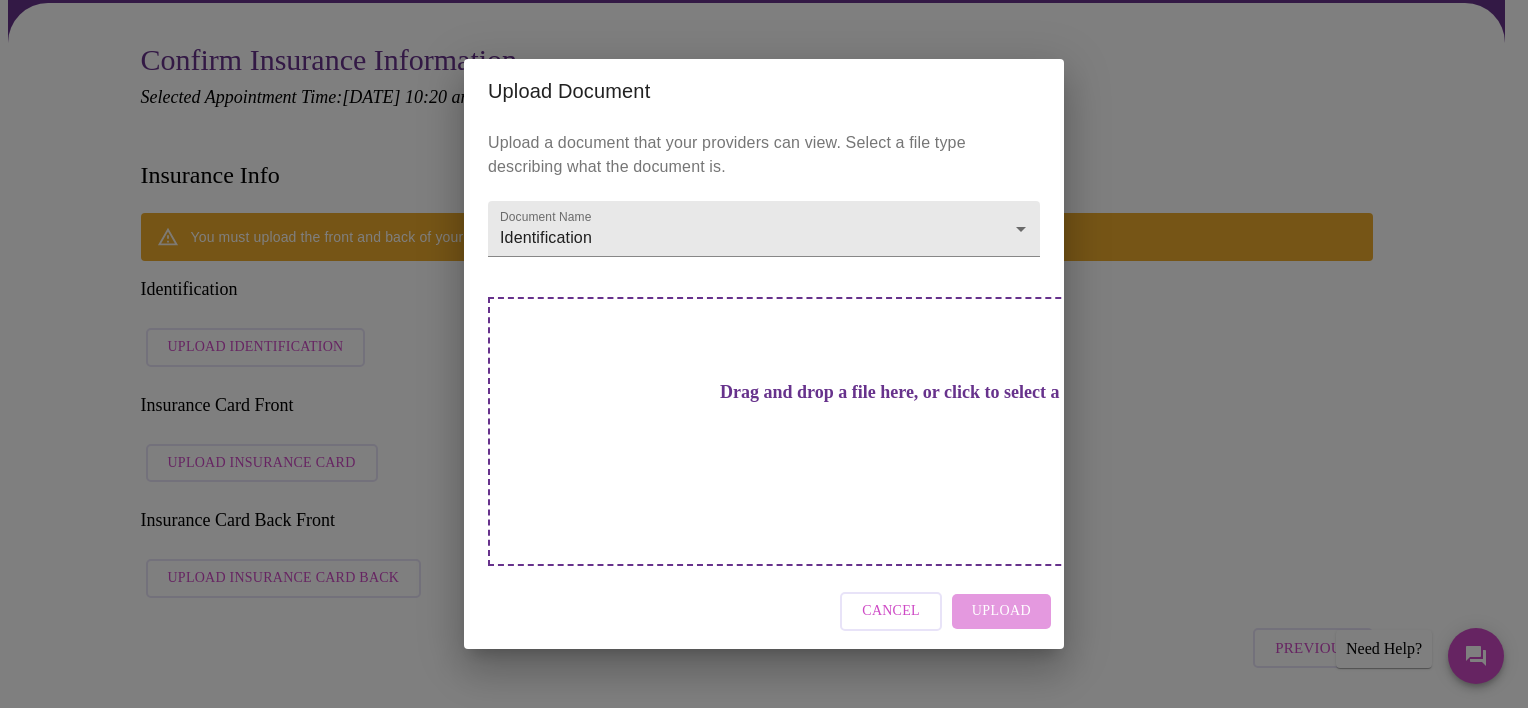 click on "Drag and drop a file here, or click to select a file" at bounding box center [904, 392] 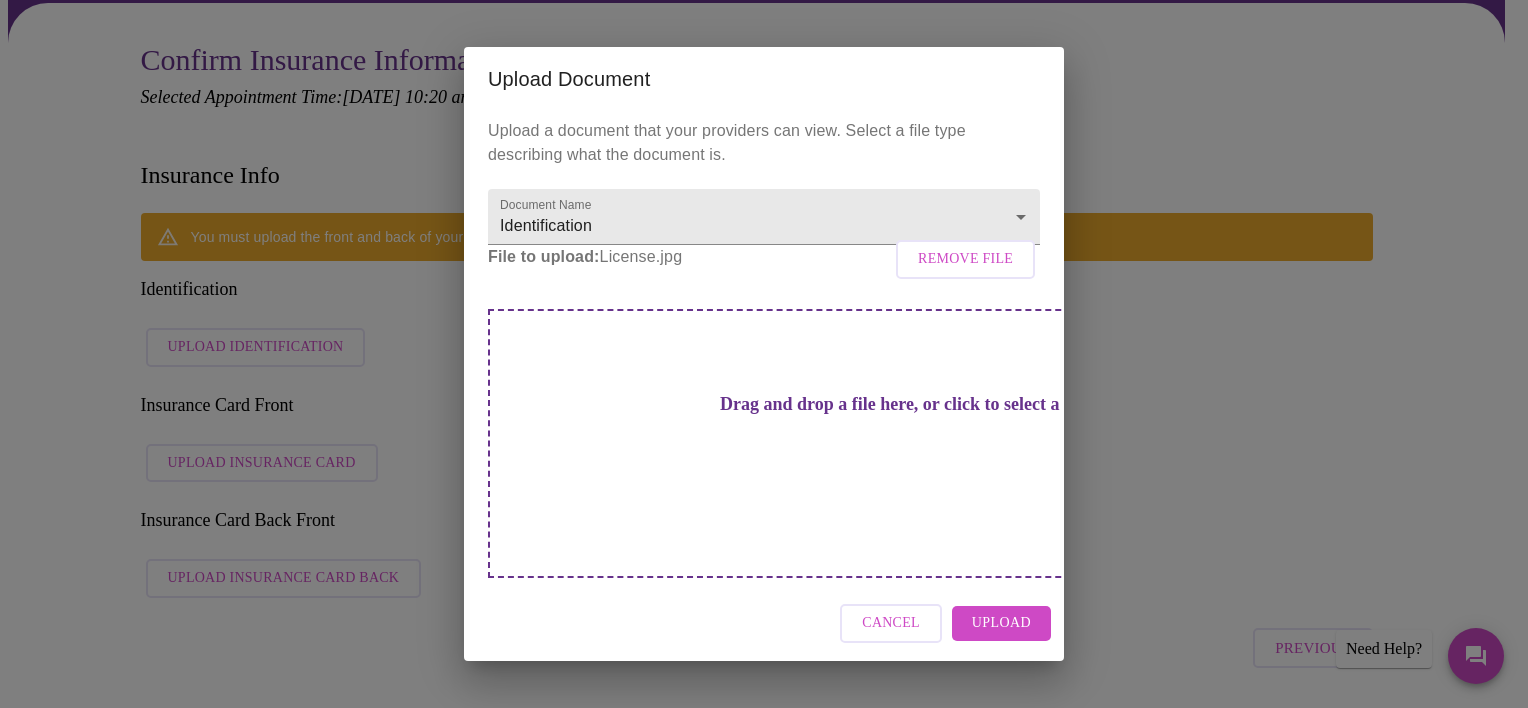 click on "Drag and drop a file here, or click to select a file" at bounding box center [904, 404] 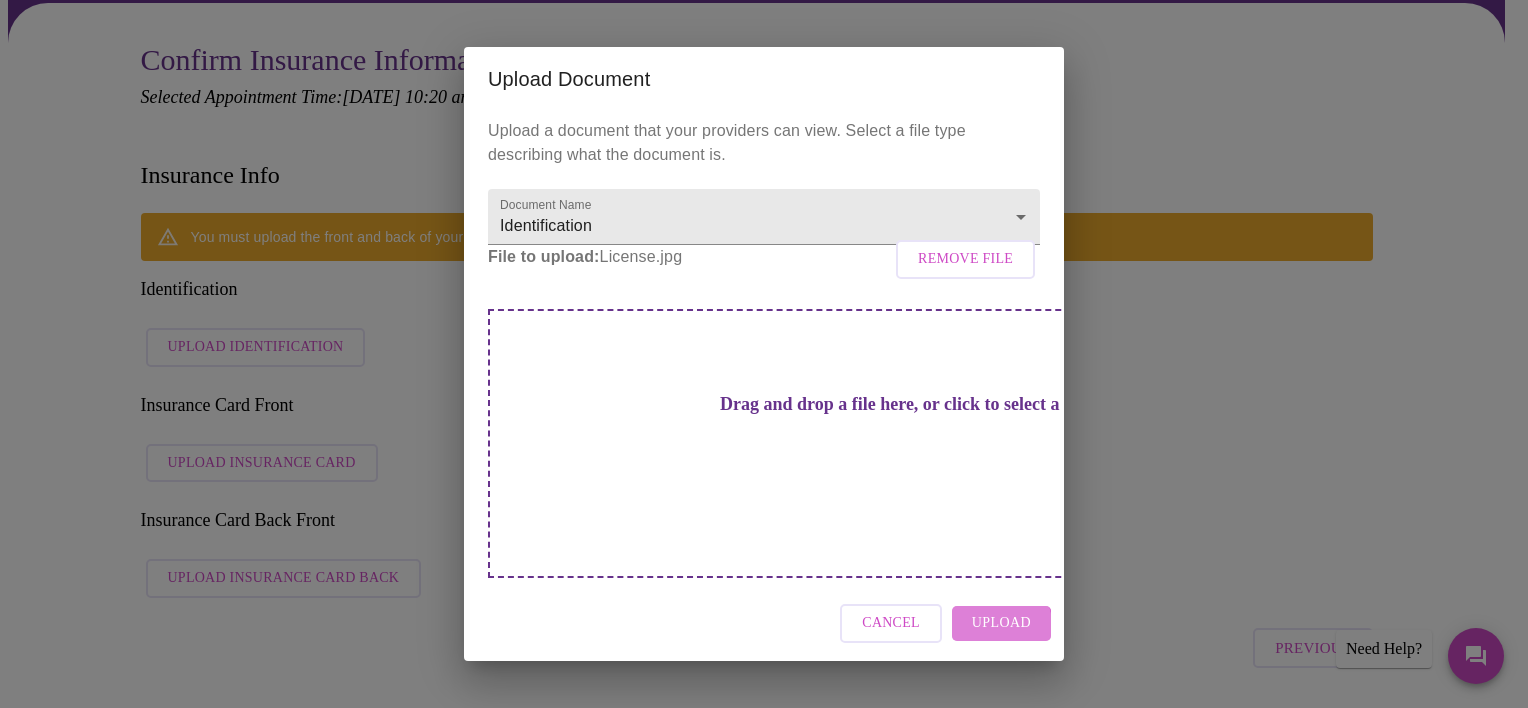 click on "Upload" at bounding box center [1001, 623] 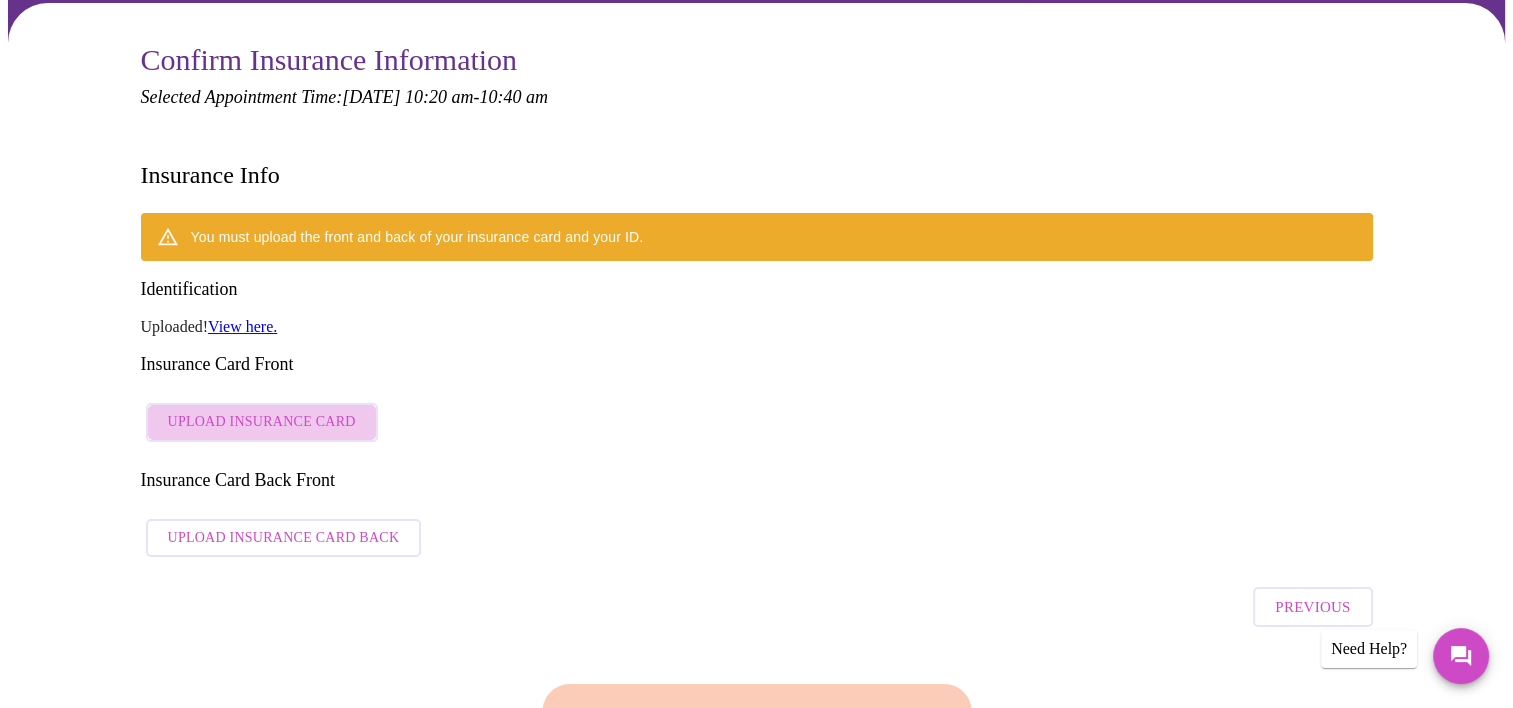 click on "Upload Insurance Card" at bounding box center [262, 422] 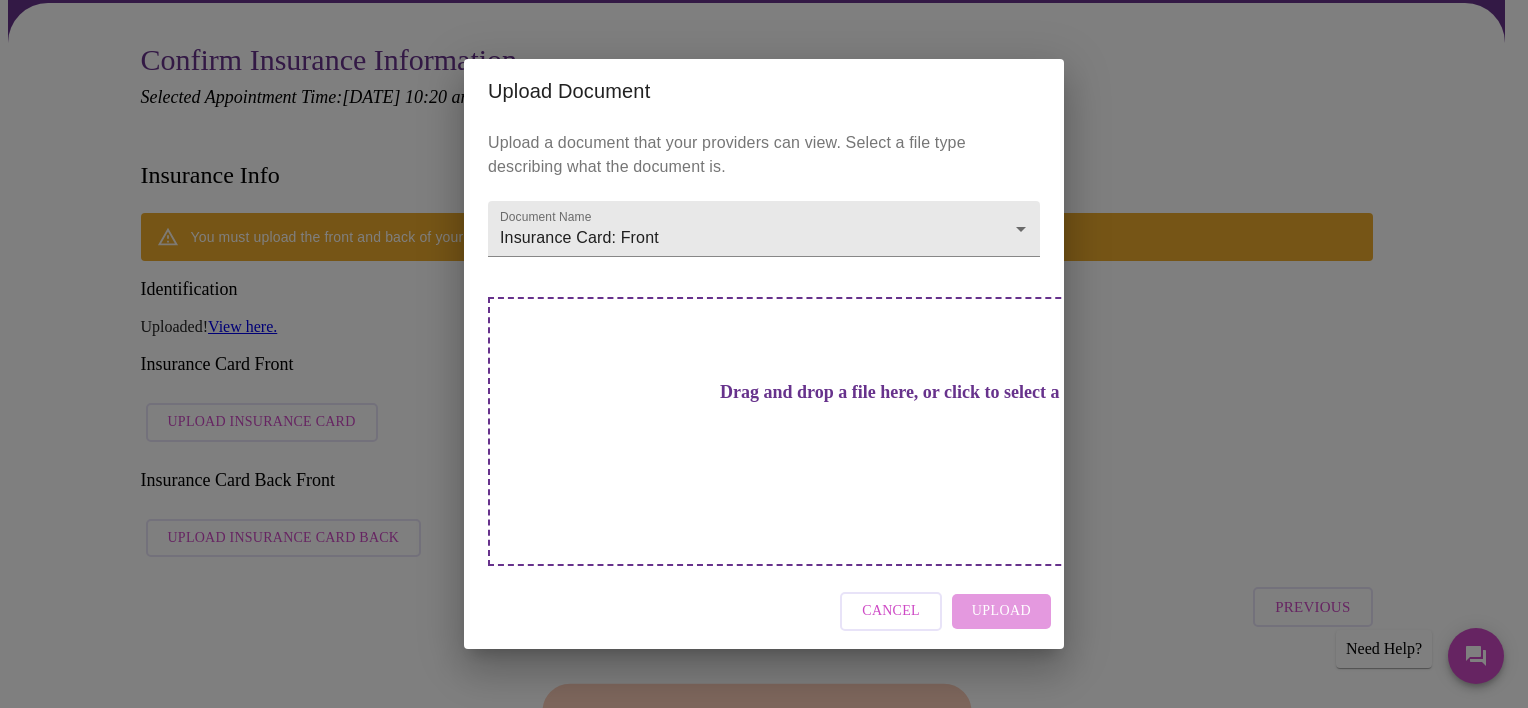 click on "Drag and drop a file here, or click to select a file" at bounding box center [904, 392] 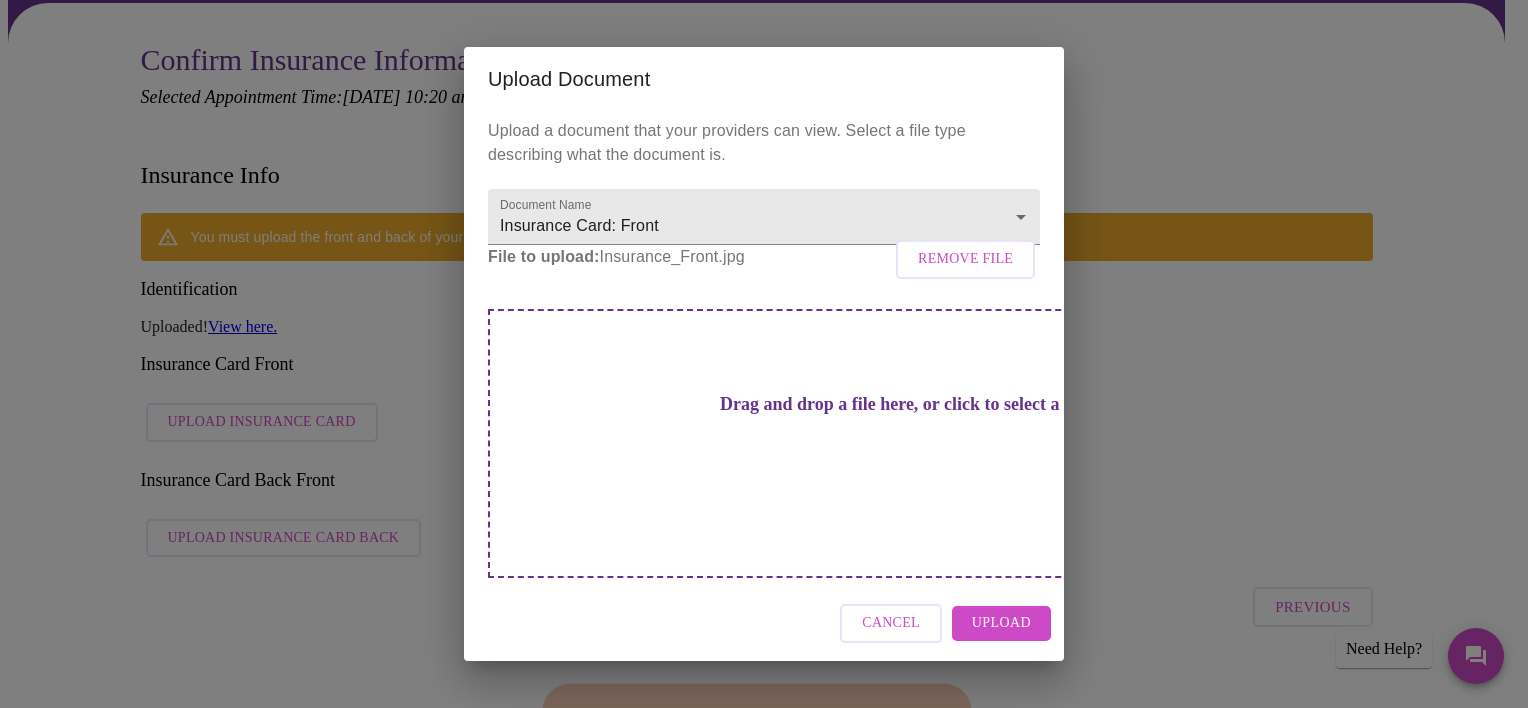 click on "Upload" at bounding box center (1001, 623) 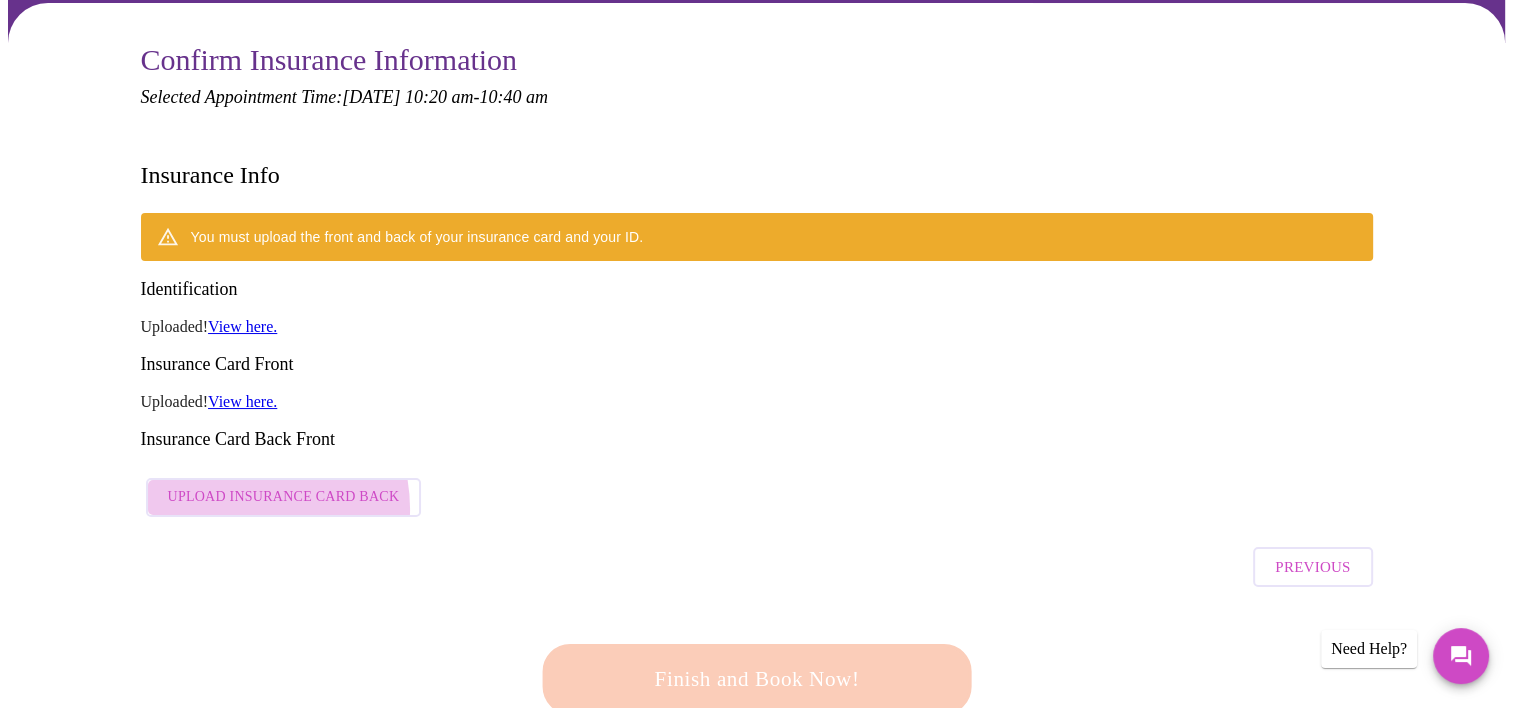 click on "Upload Insurance Card Back" at bounding box center [284, 497] 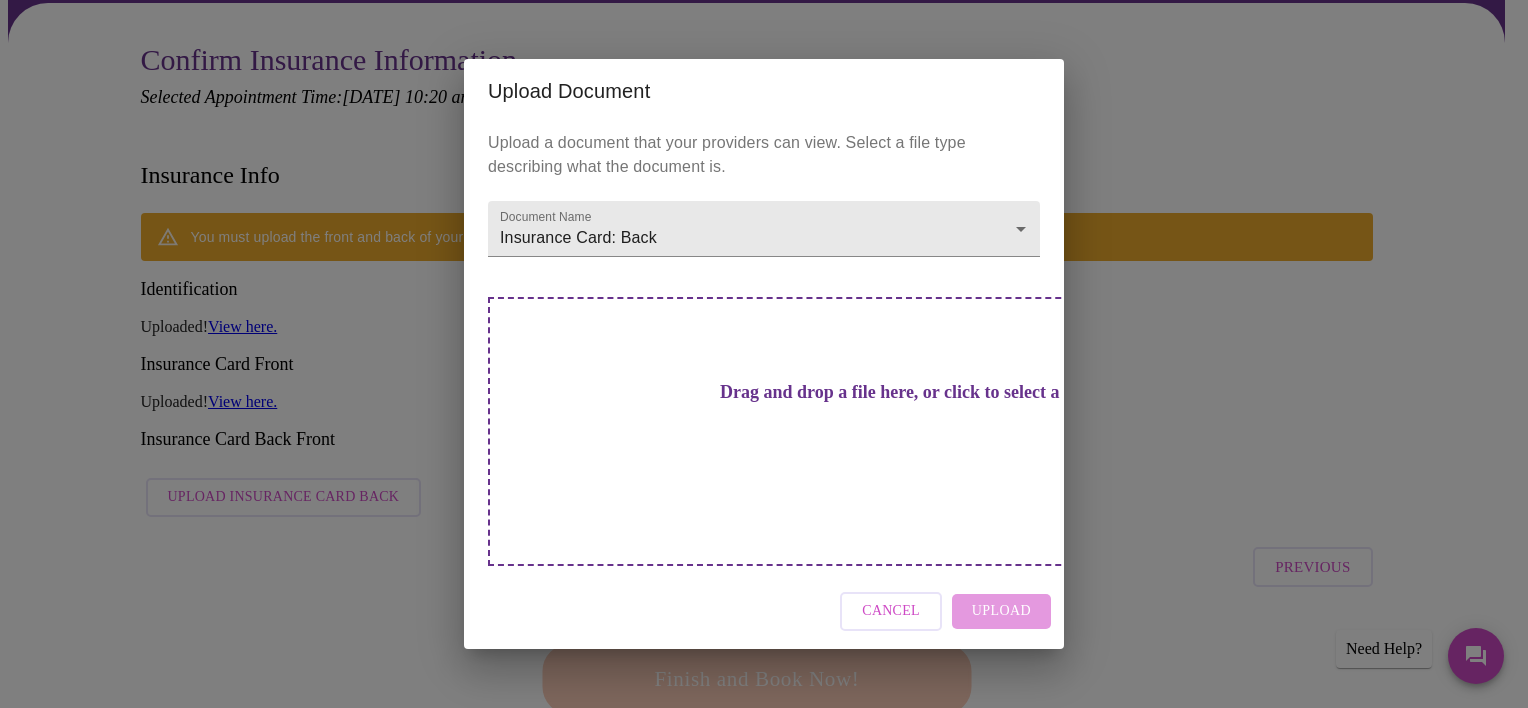 click on "Drag and drop a file here, or click to select a file" at bounding box center [904, 392] 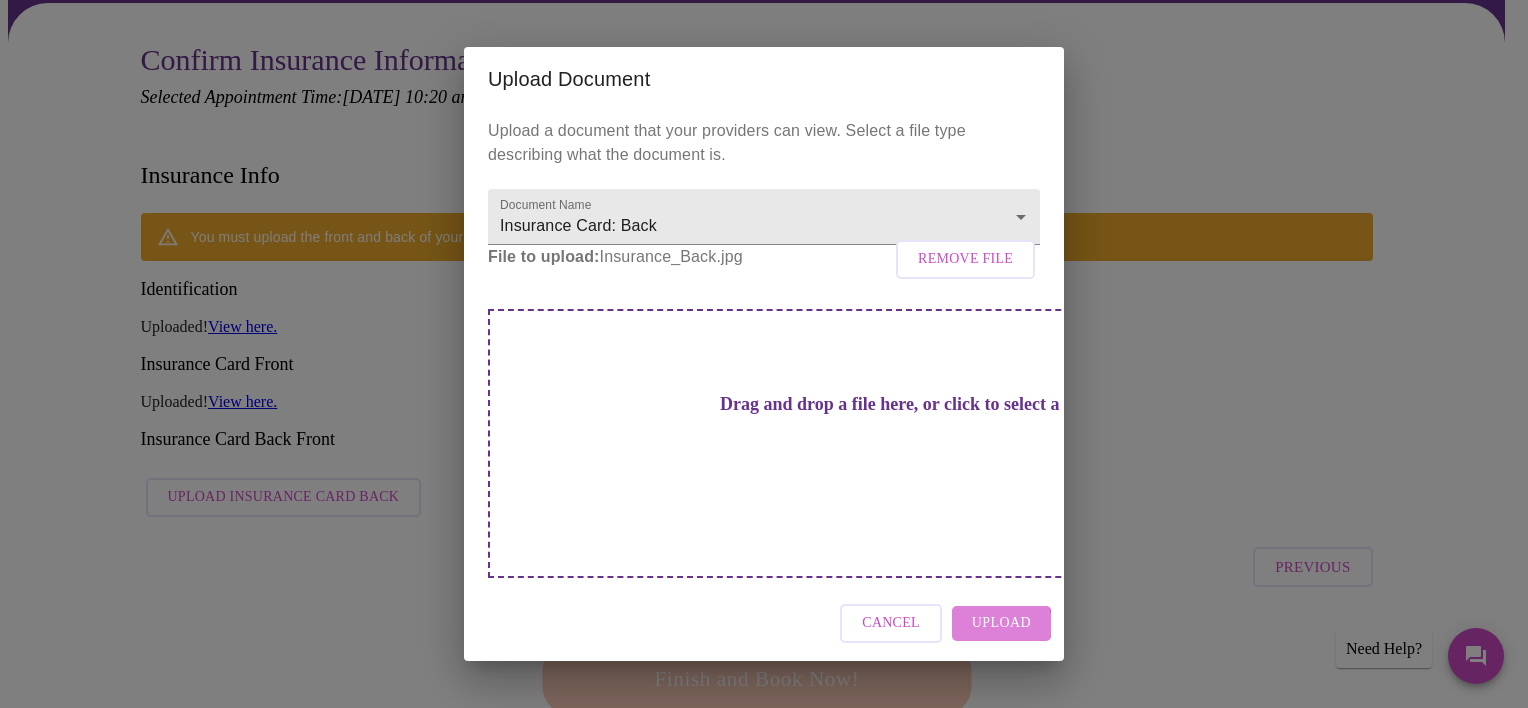 click on "Upload" at bounding box center [1001, 623] 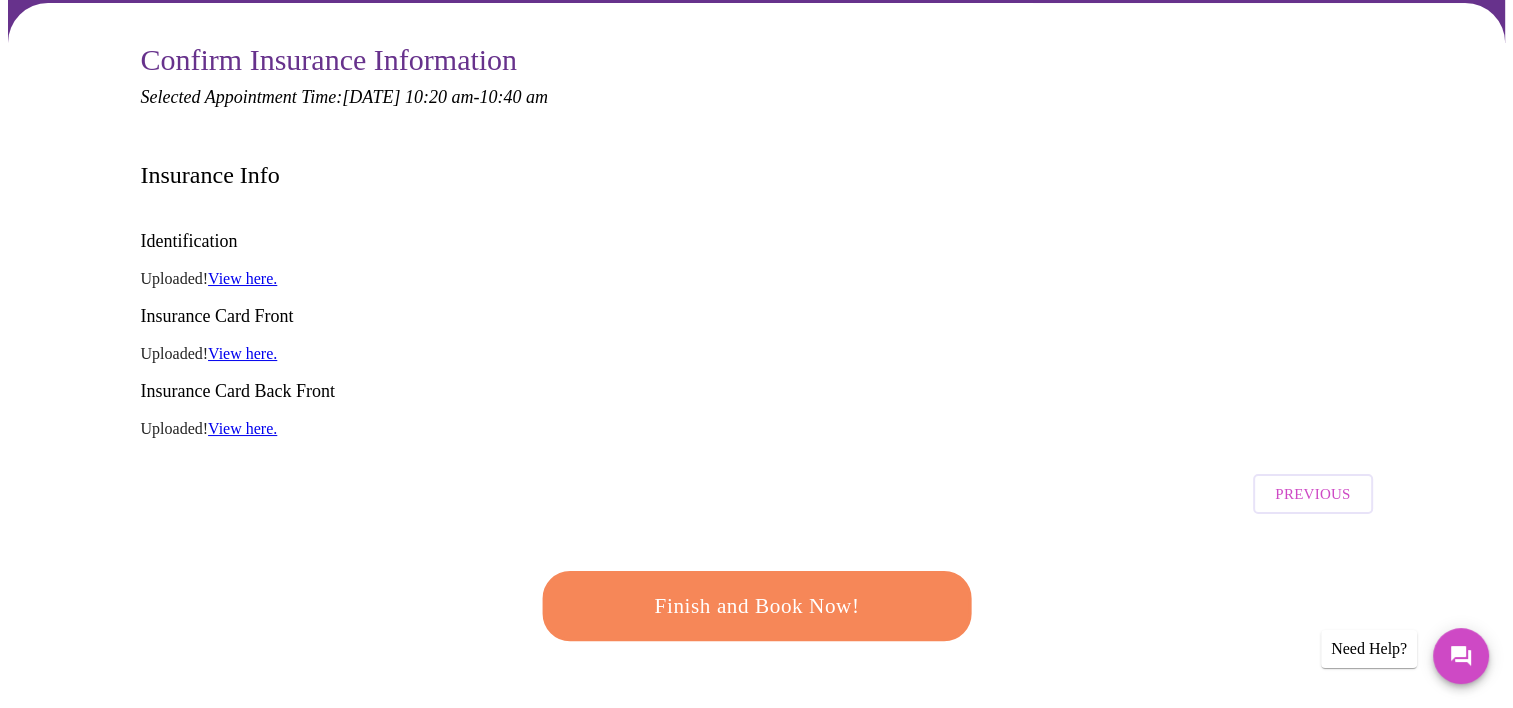 click on "Finish and Book Now!" at bounding box center [756, 606] 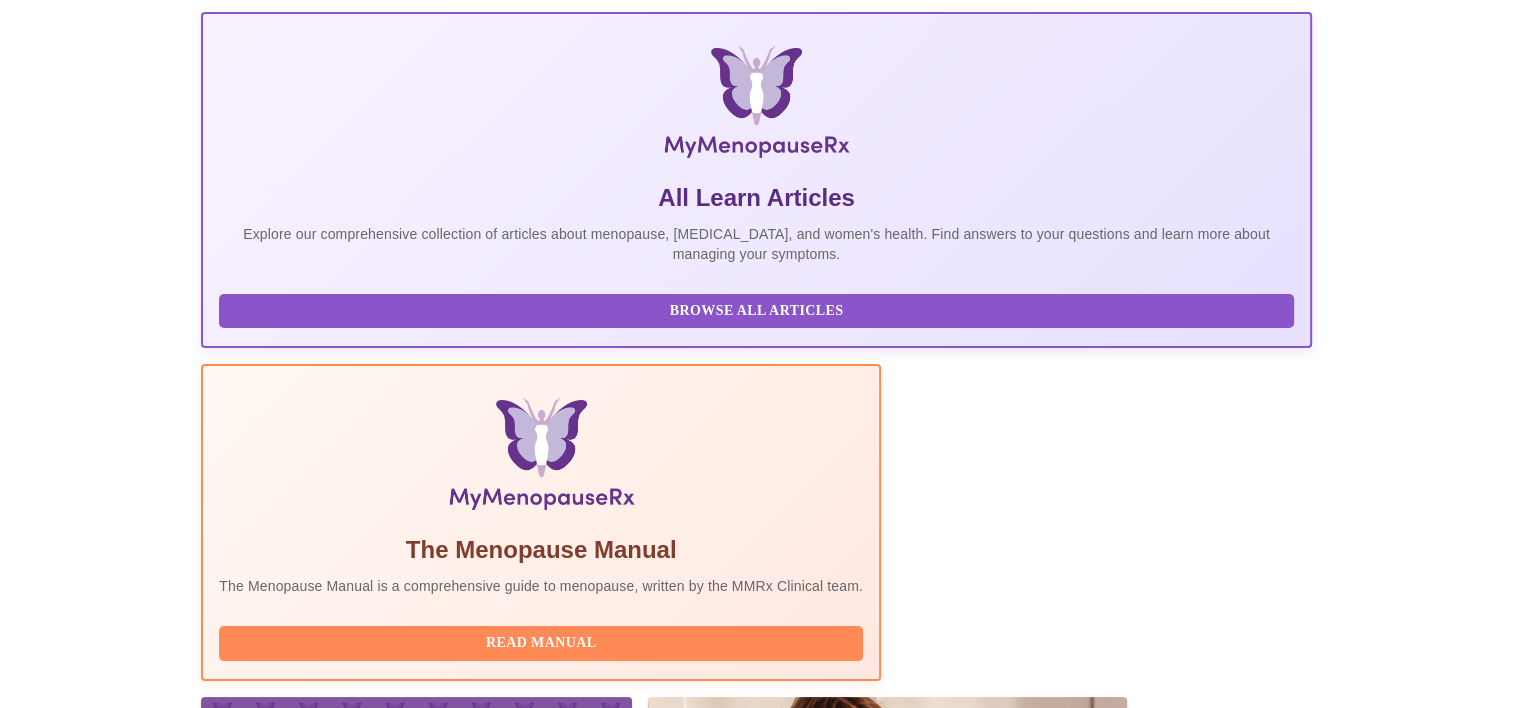 scroll, scrollTop: 280, scrollLeft: 0, axis: vertical 